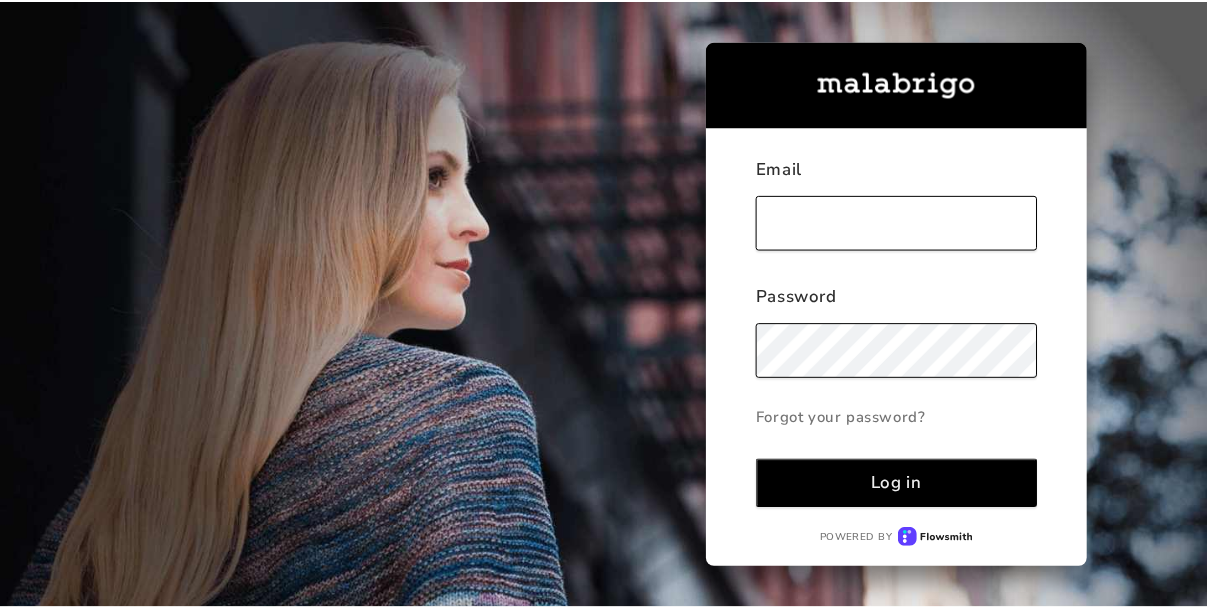 scroll, scrollTop: 0, scrollLeft: 0, axis: both 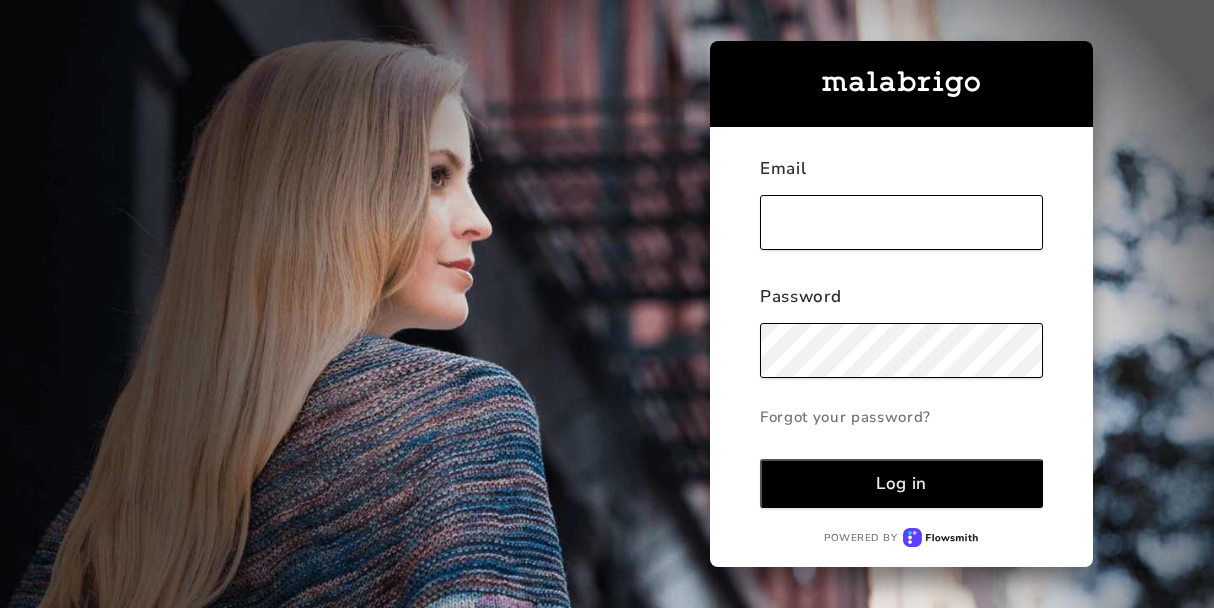 type on "[EMAIL_ADDRESS][DOMAIN_NAME]" 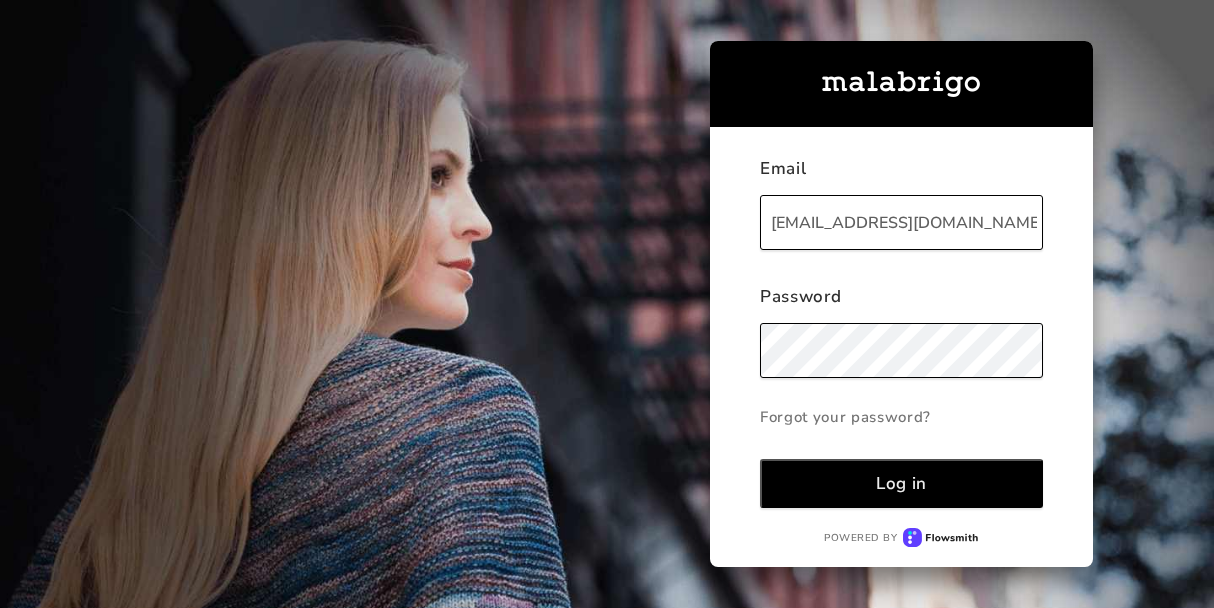 click on "Log in" at bounding box center (901, 483) 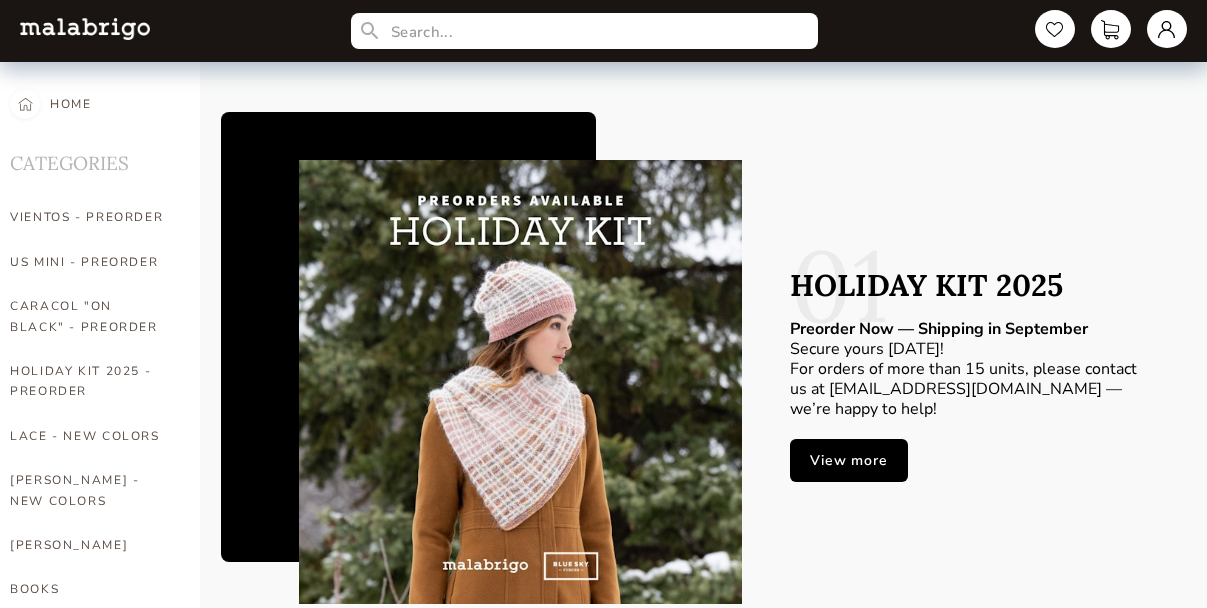 click on "View more" at bounding box center (848, 460) 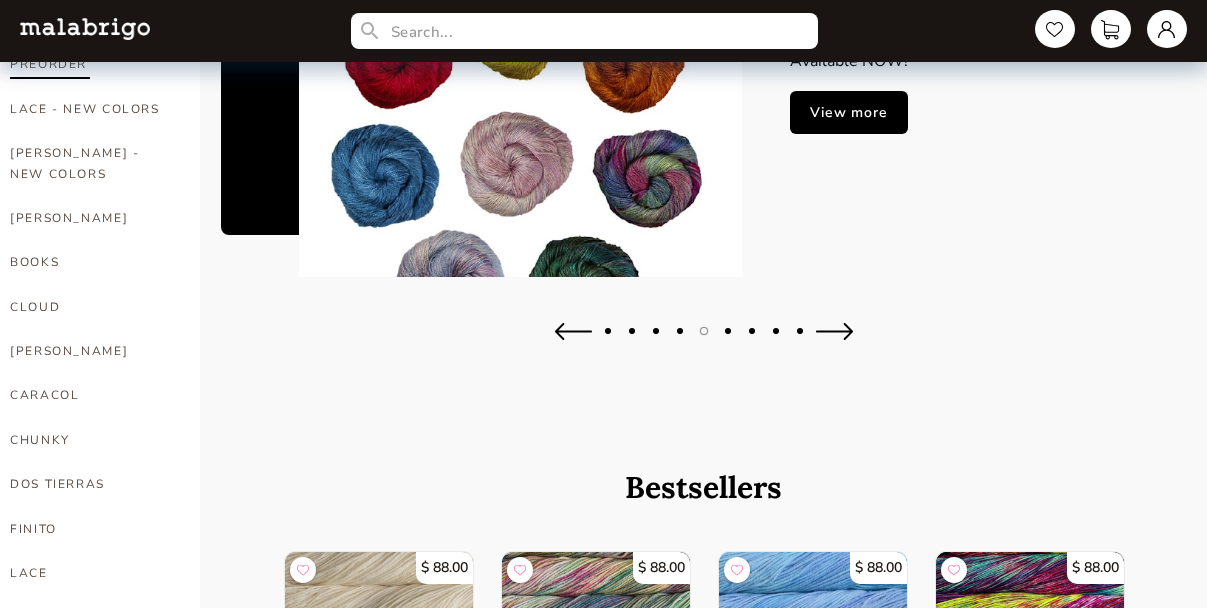 scroll, scrollTop: 337, scrollLeft: 0, axis: vertical 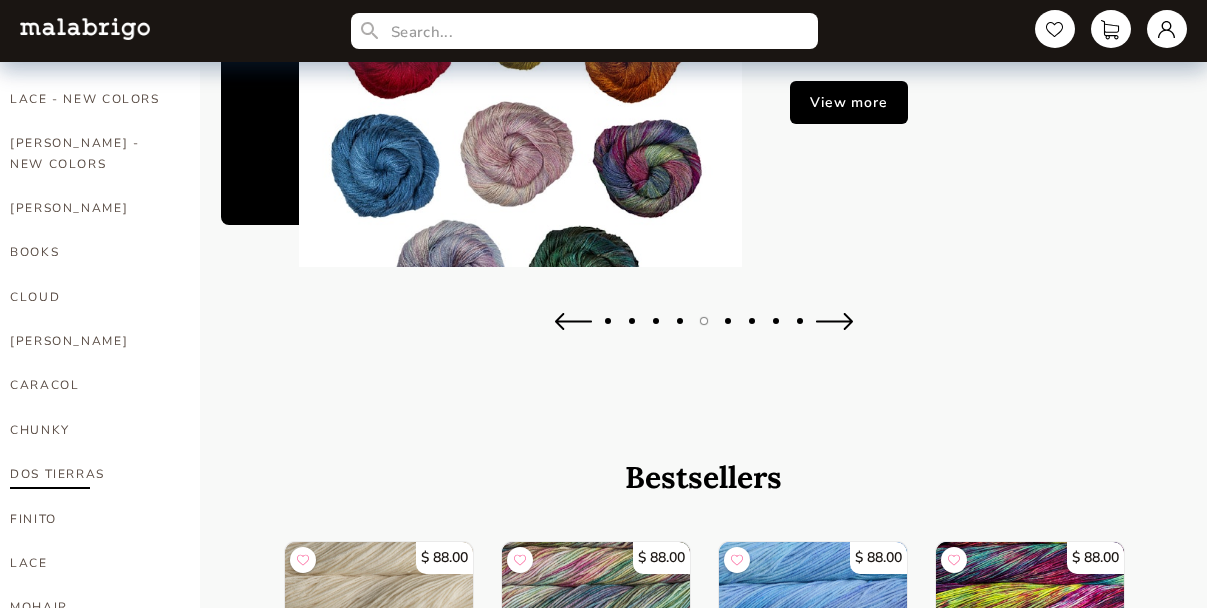 click on "DOS TIERRAS" at bounding box center [90, 474] 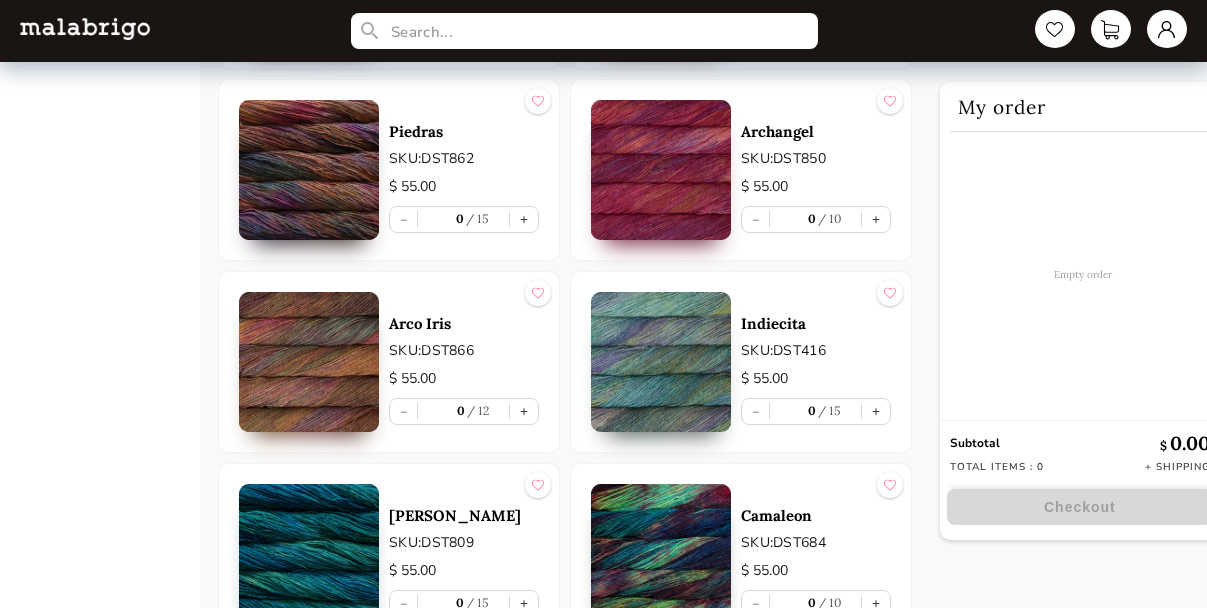 scroll, scrollTop: 4972, scrollLeft: 0, axis: vertical 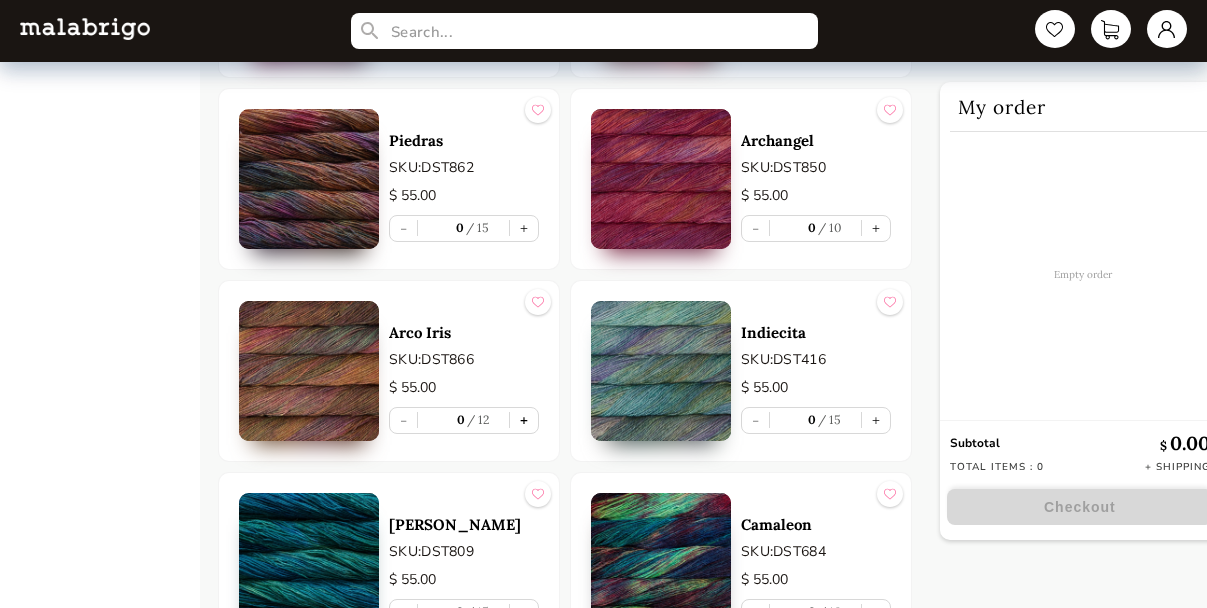 click on "+" at bounding box center [524, 420] 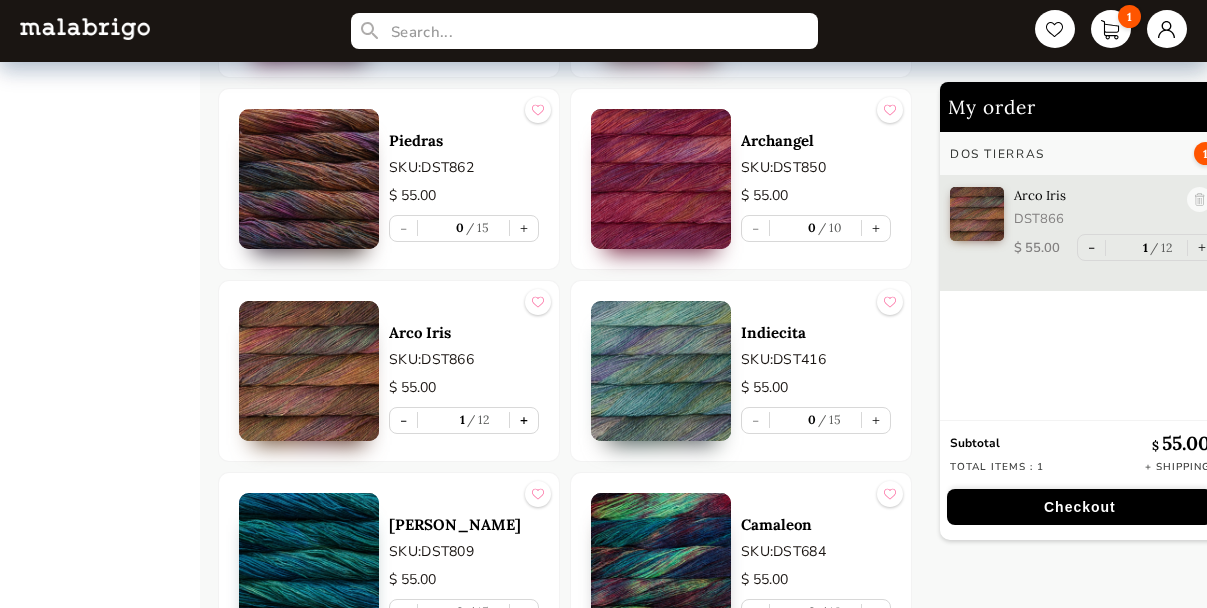 click on "+" at bounding box center (524, 420) 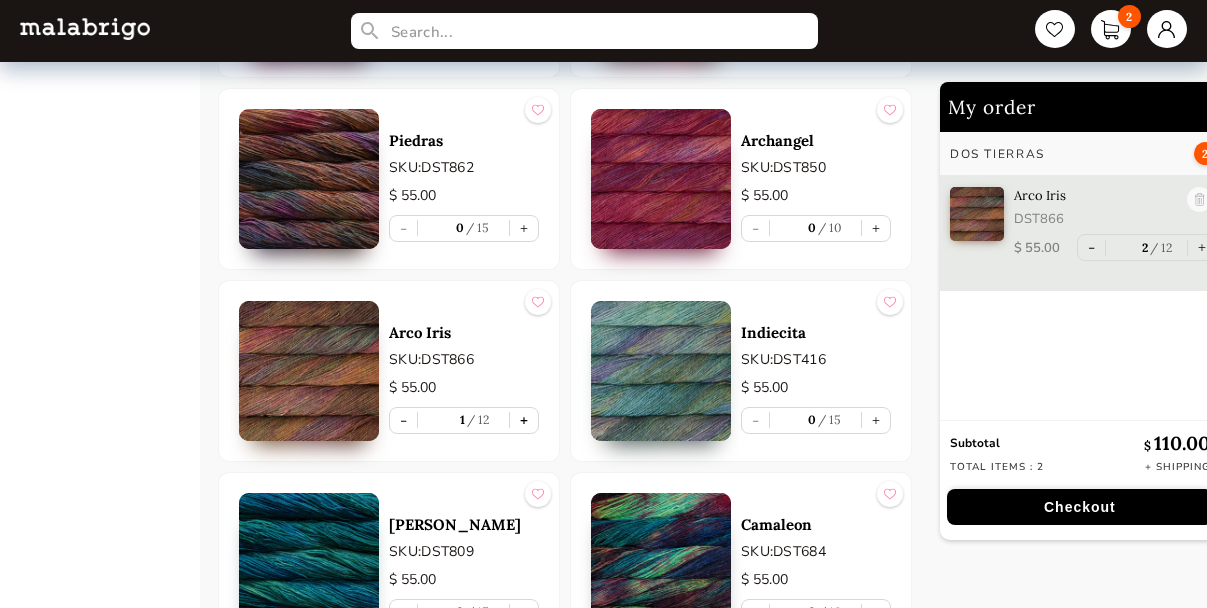 type on "2" 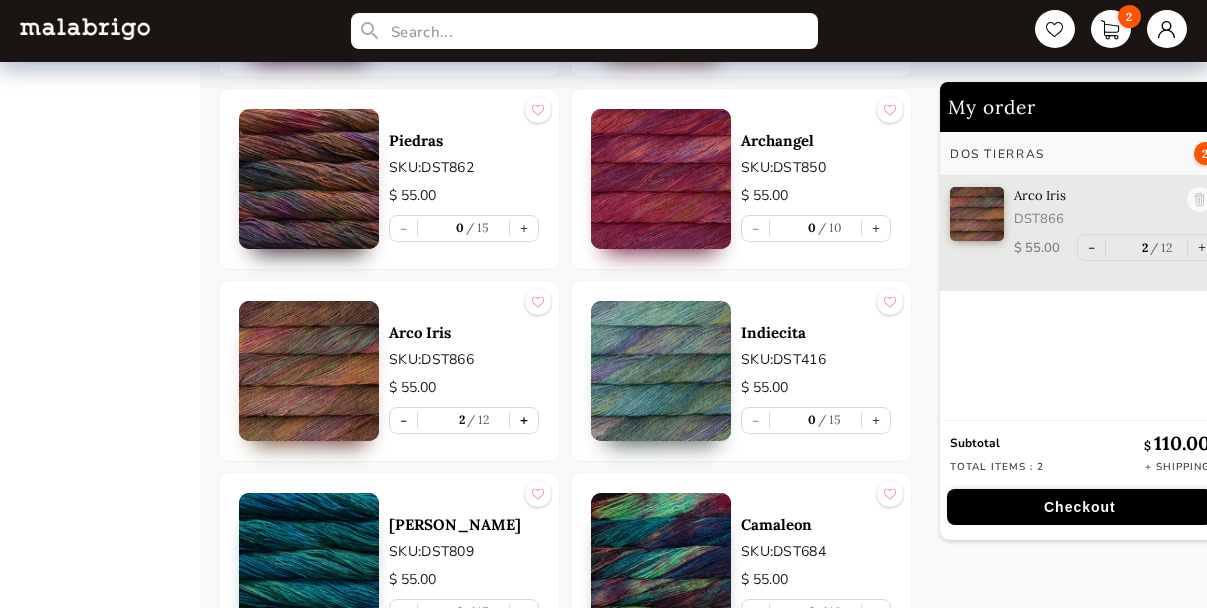 type on "2" 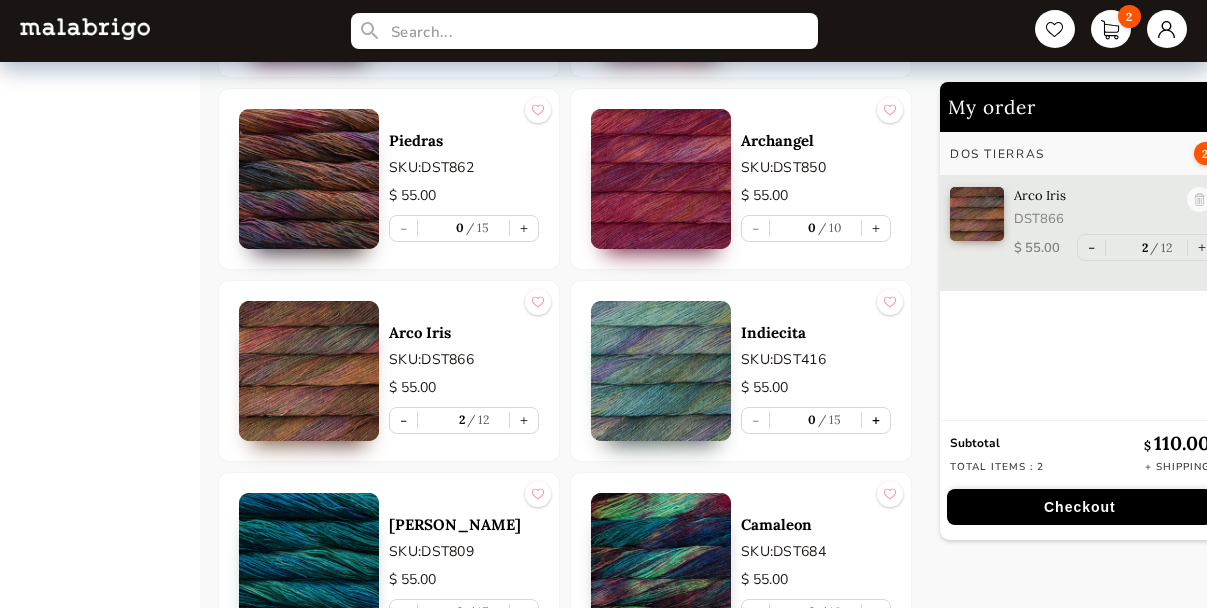 click on "+" at bounding box center [876, 420] 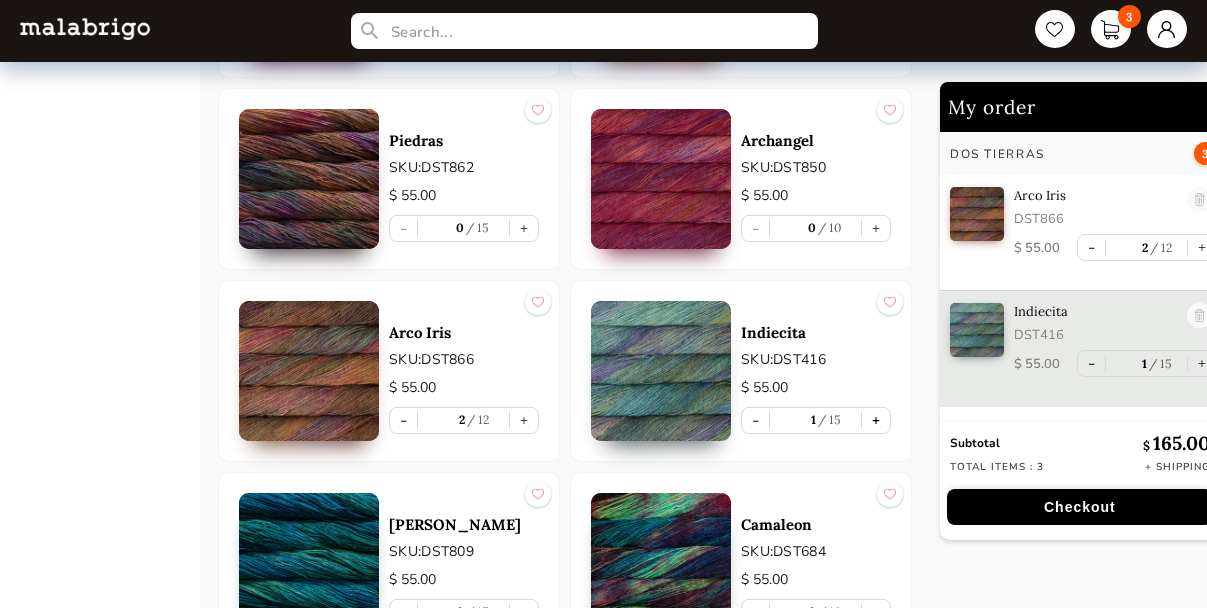 click on "+" at bounding box center [876, 420] 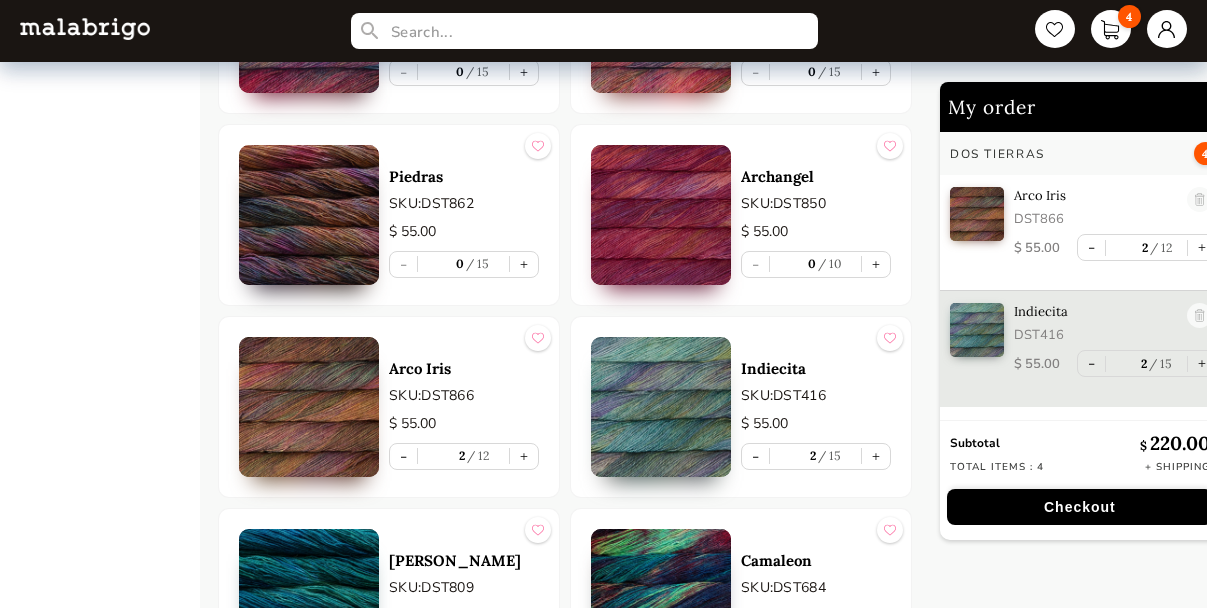 scroll, scrollTop: 4807, scrollLeft: 0, axis: vertical 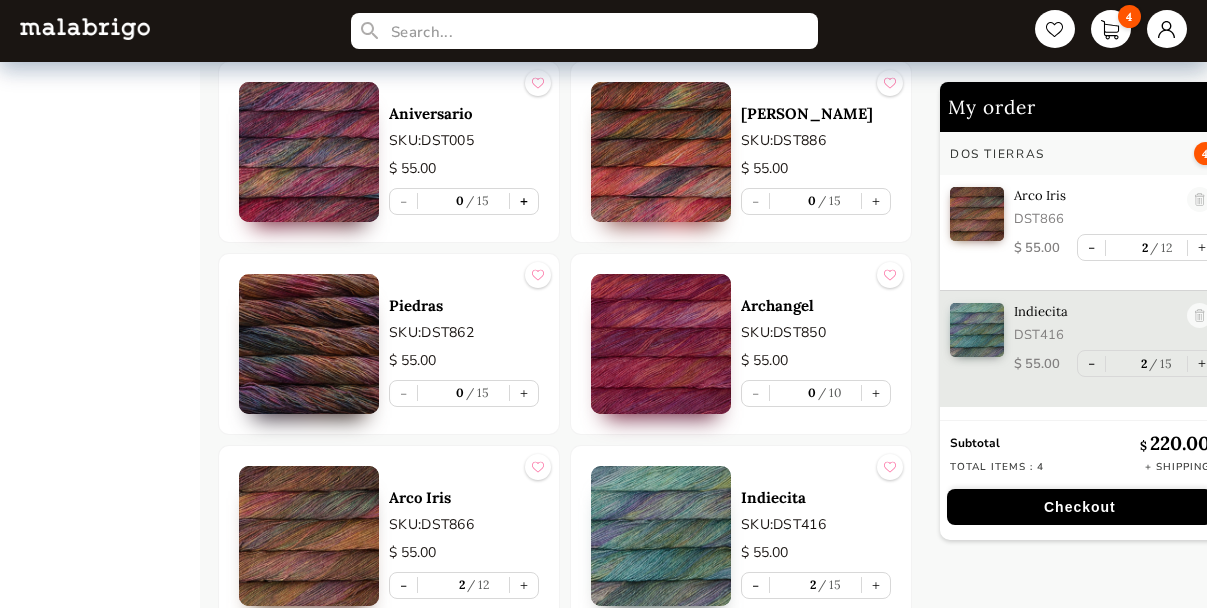 click on "+" at bounding box center [524, 201] 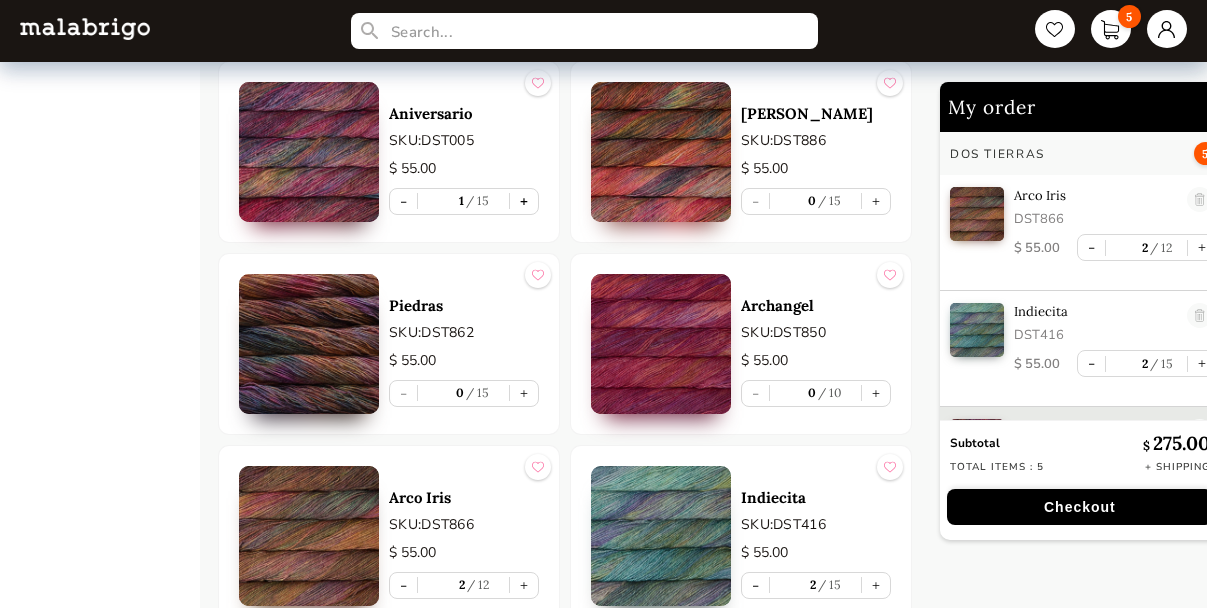 scroll, scrollTop: 7, scrollLeft: 0, axis: vertical 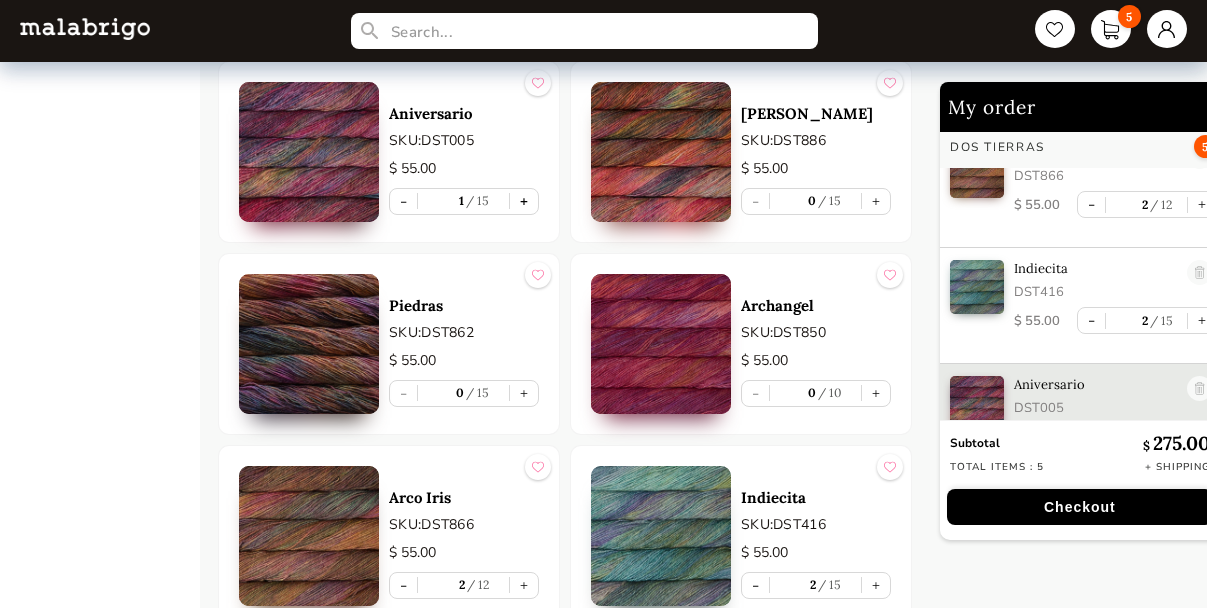 click on "+" at bounding box center (524, 201) 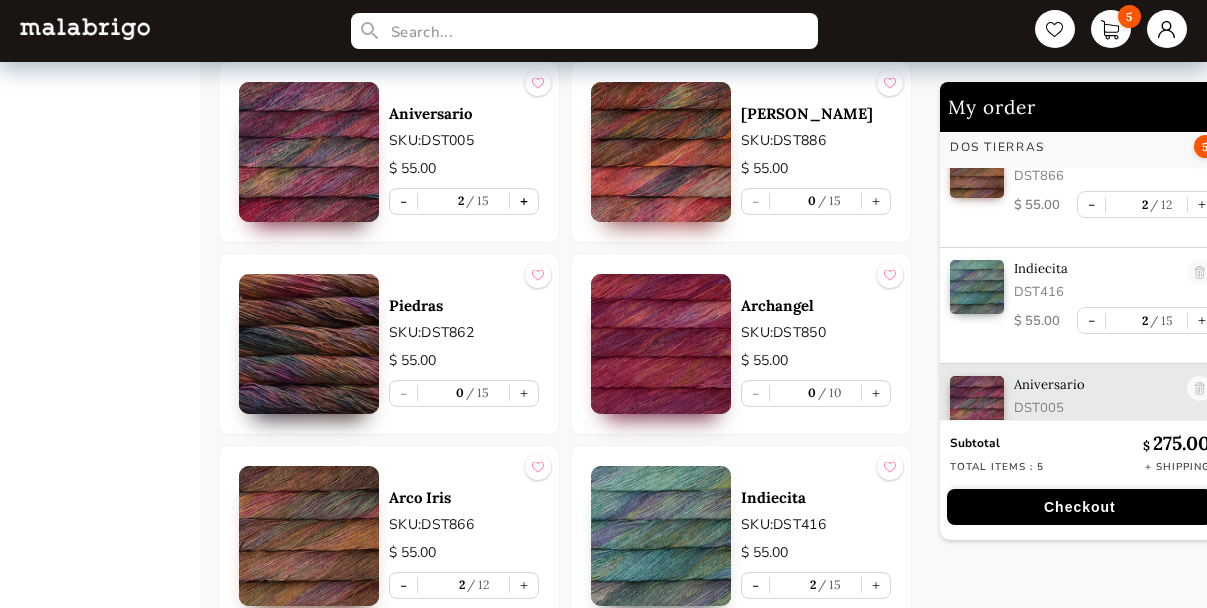 type on "2" 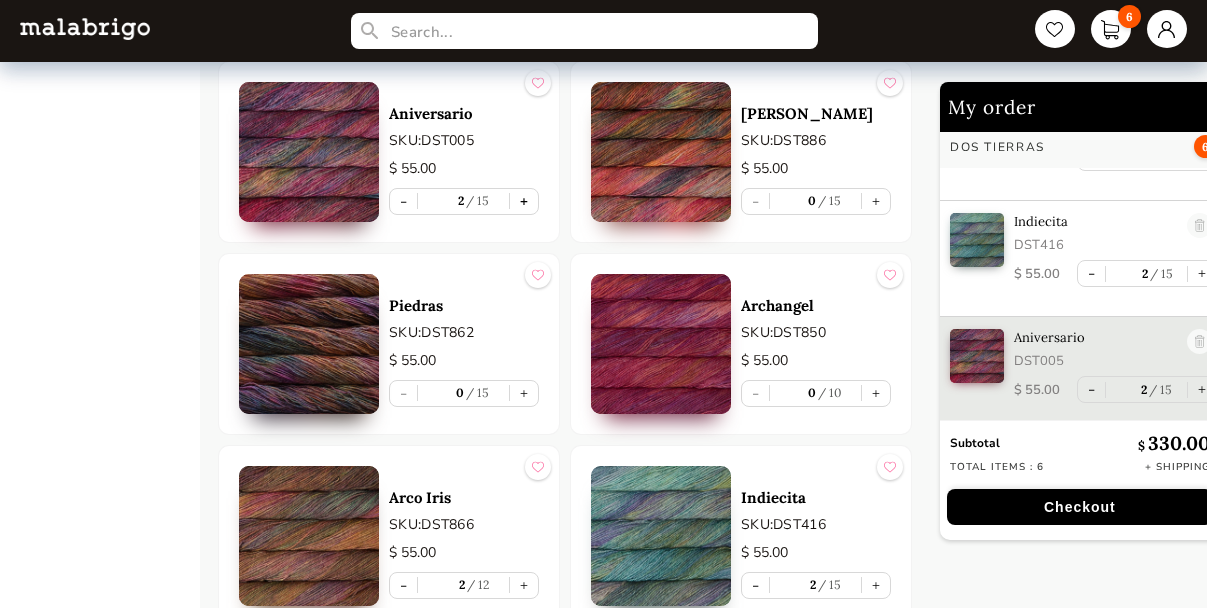 scroll, scrollTop: 95, scrollLeft: 0, axis: vertical 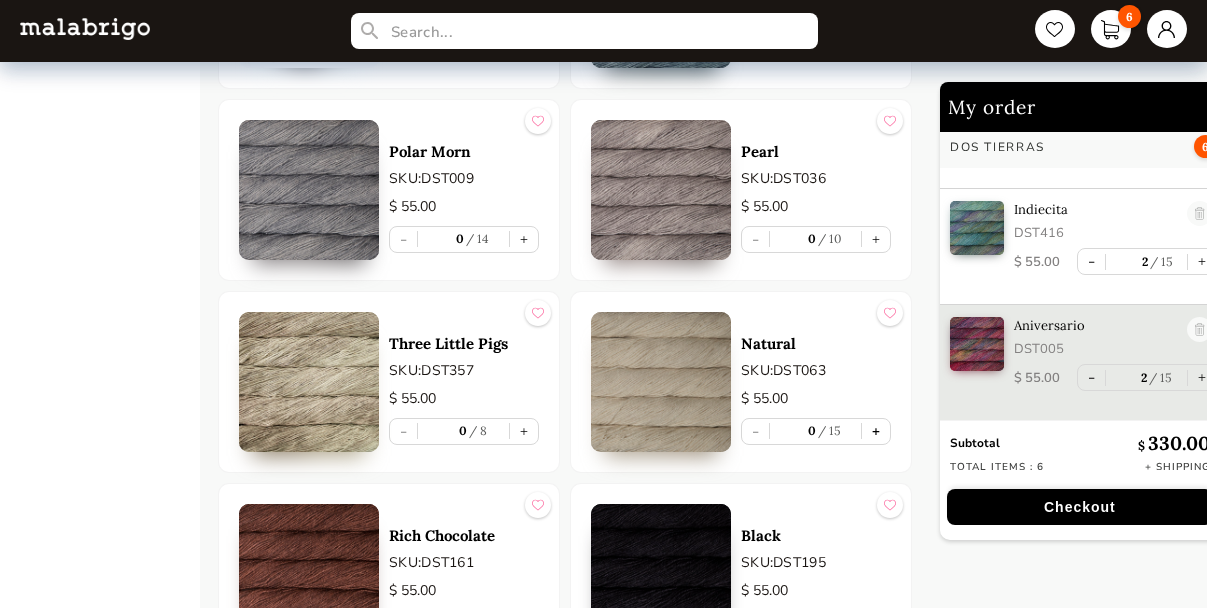 click on "+" at bounding box center (876, 431) 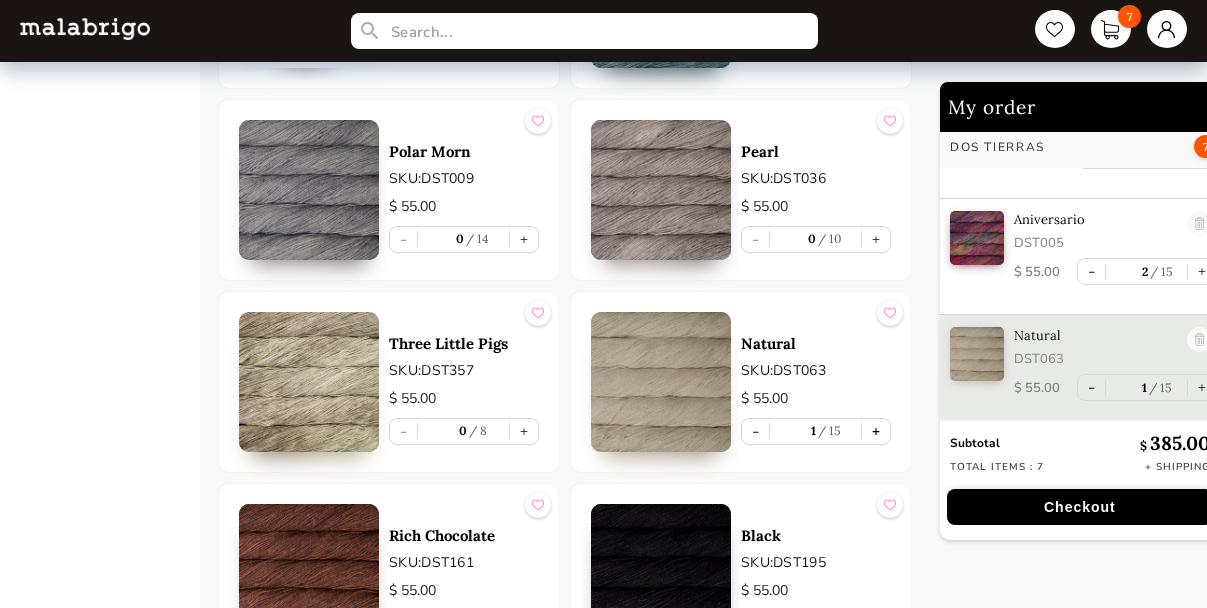 click on "+" at bounding box center [876, 431] 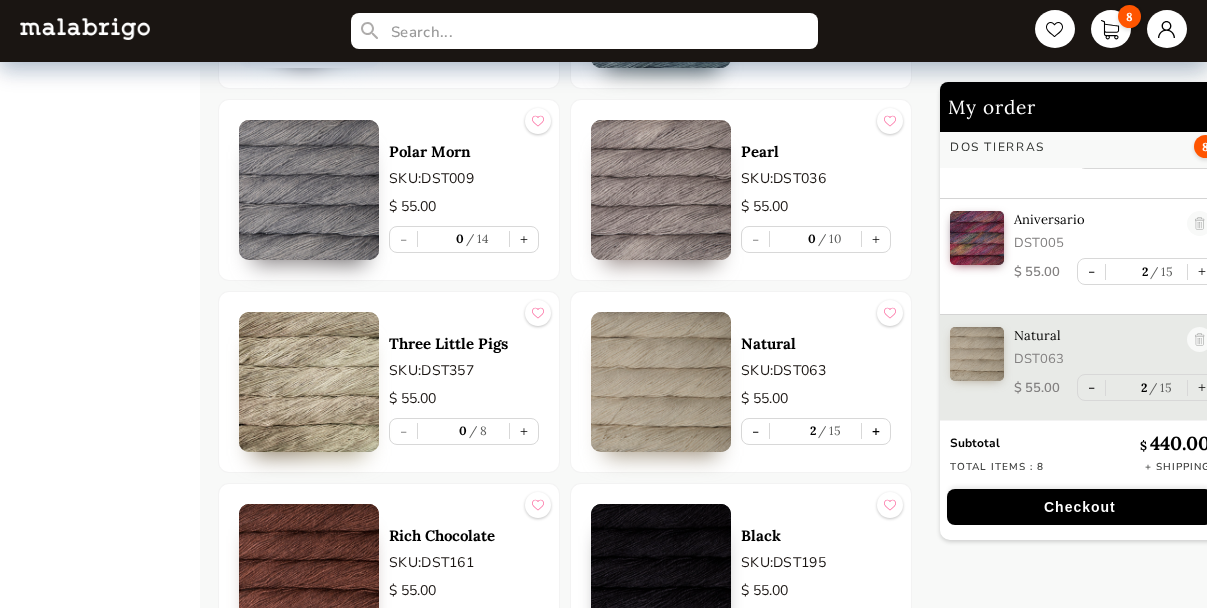 scroll, scrollTop: 211, scrollLeft: 0, axis: vertical 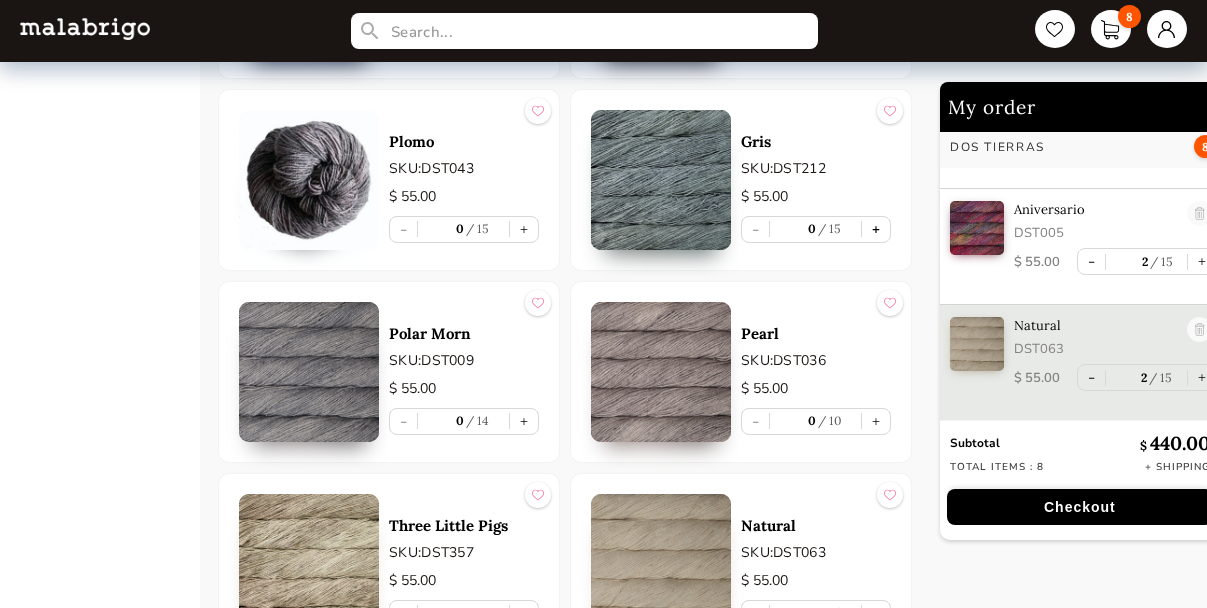 click on "+" at bounding box center (876, 229) 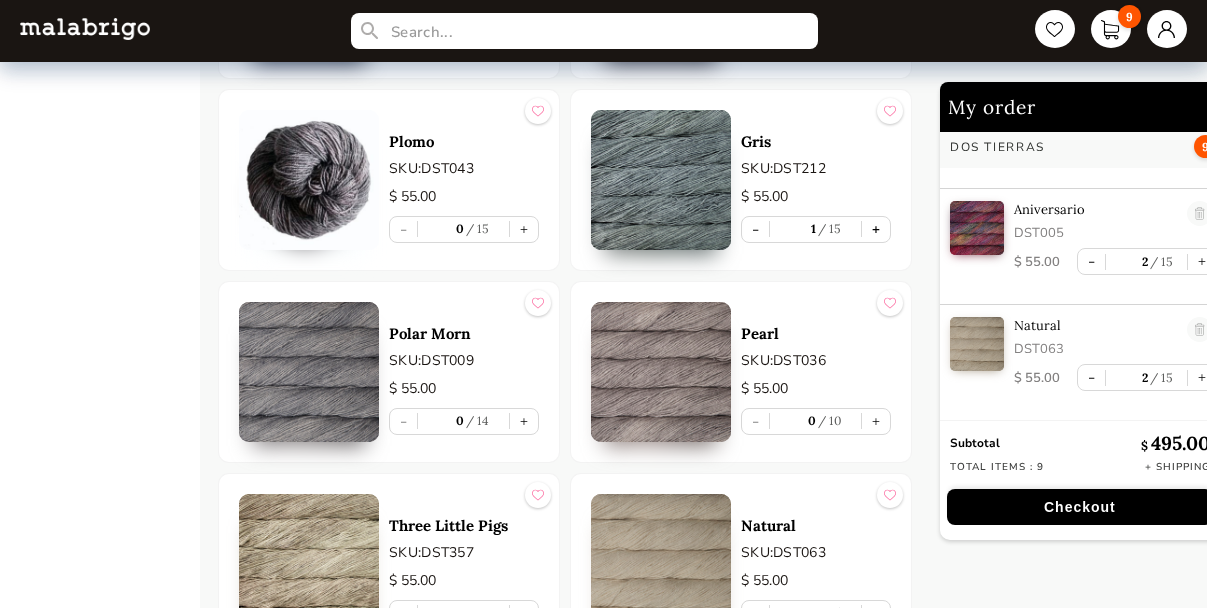 click on "+" at bounding box center (876, 229) 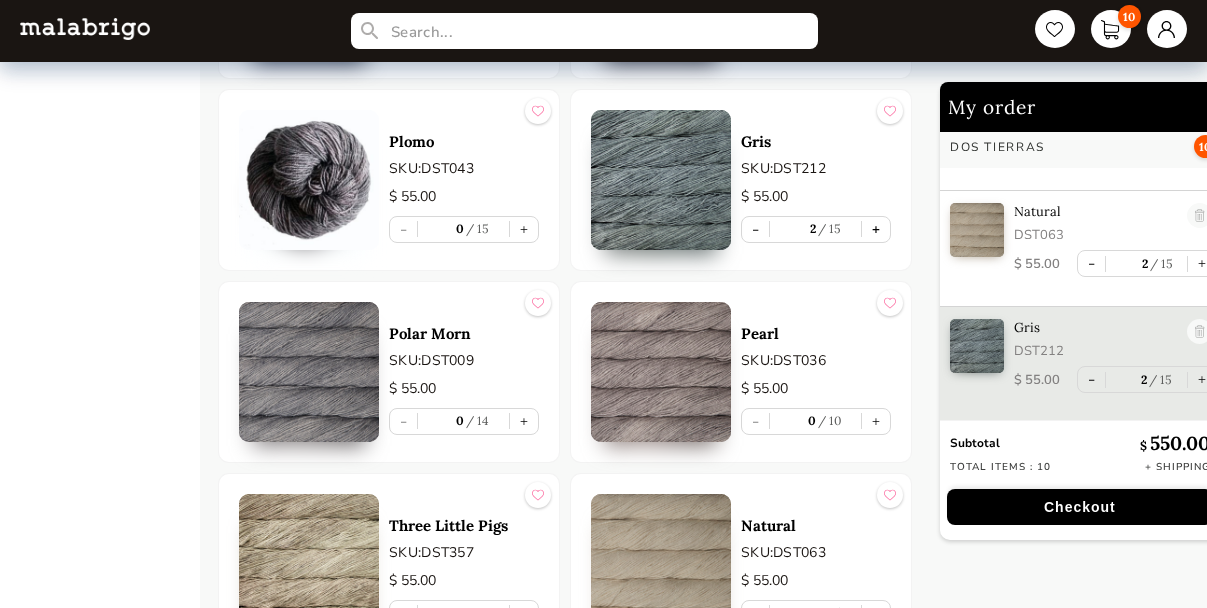 scroll, scrollTop: 327, scrollLeft: 0, axis: vertical 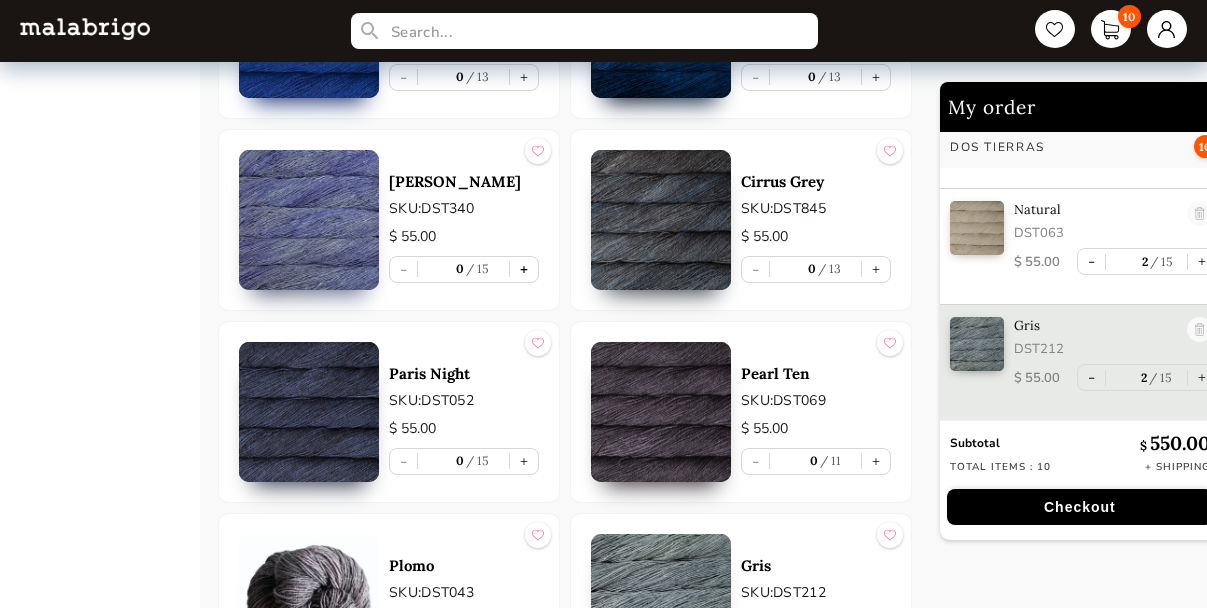 click on "+" at bounding box center [524, 269] 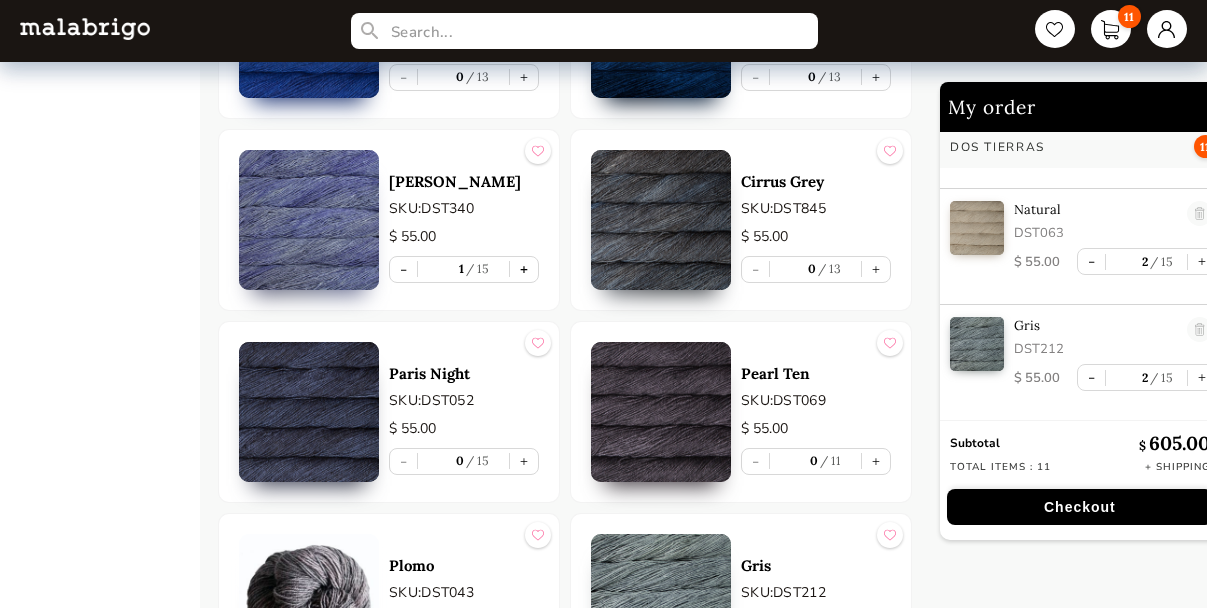 click on "+" at bounding box center [524, 269] 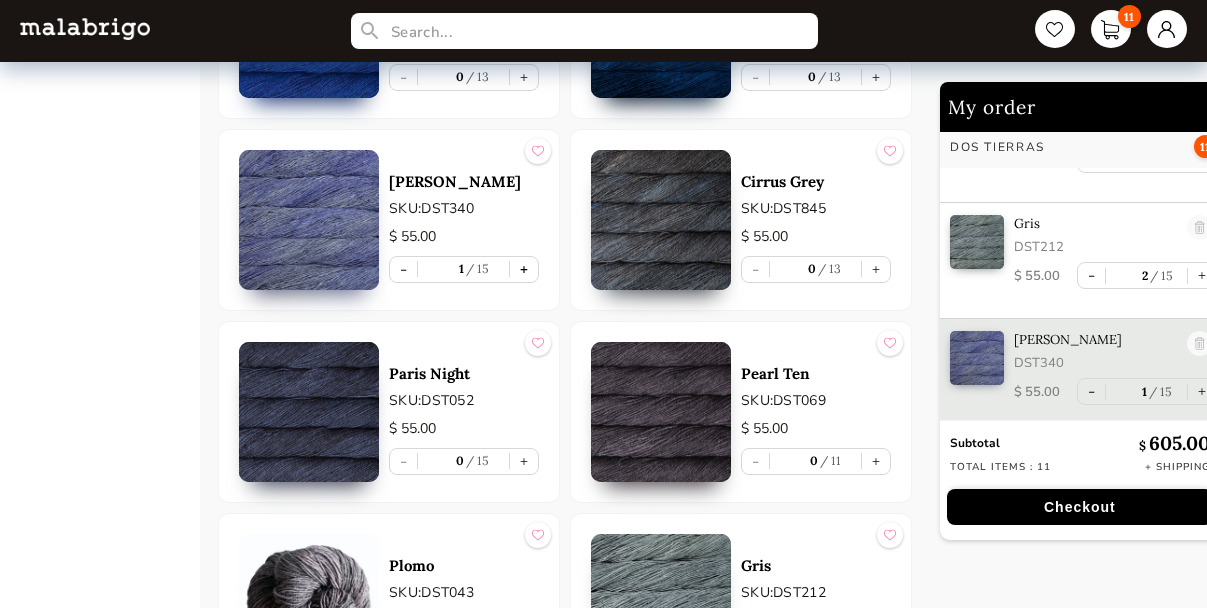 type on "2" 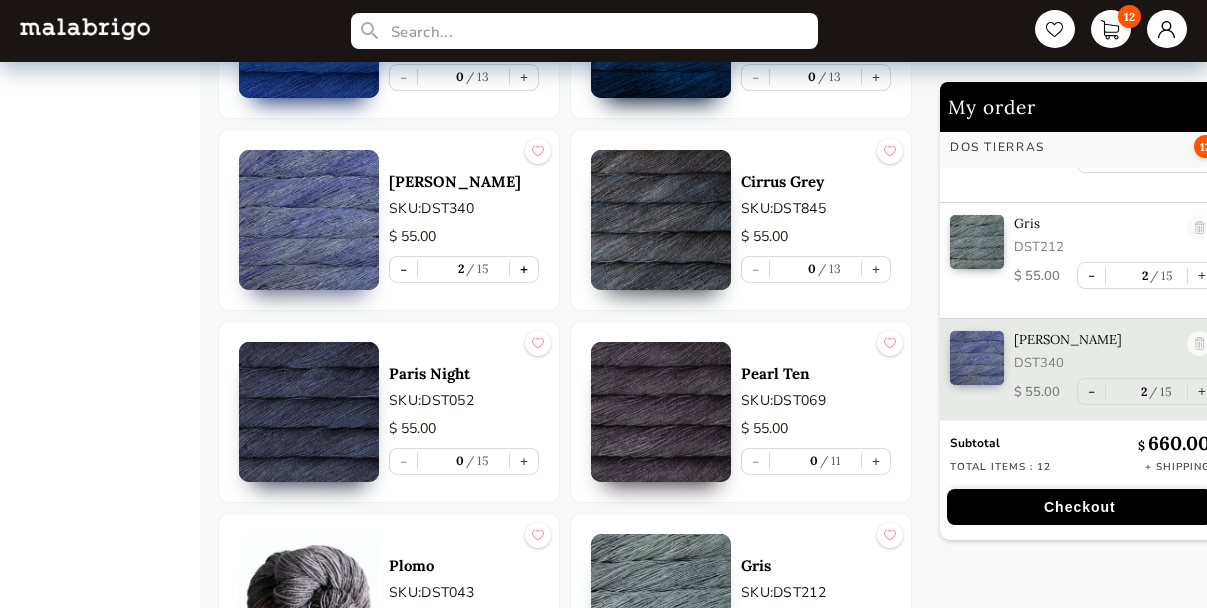 scroll, scrollTop: 443, scrollLeft: 0, axis: vertical 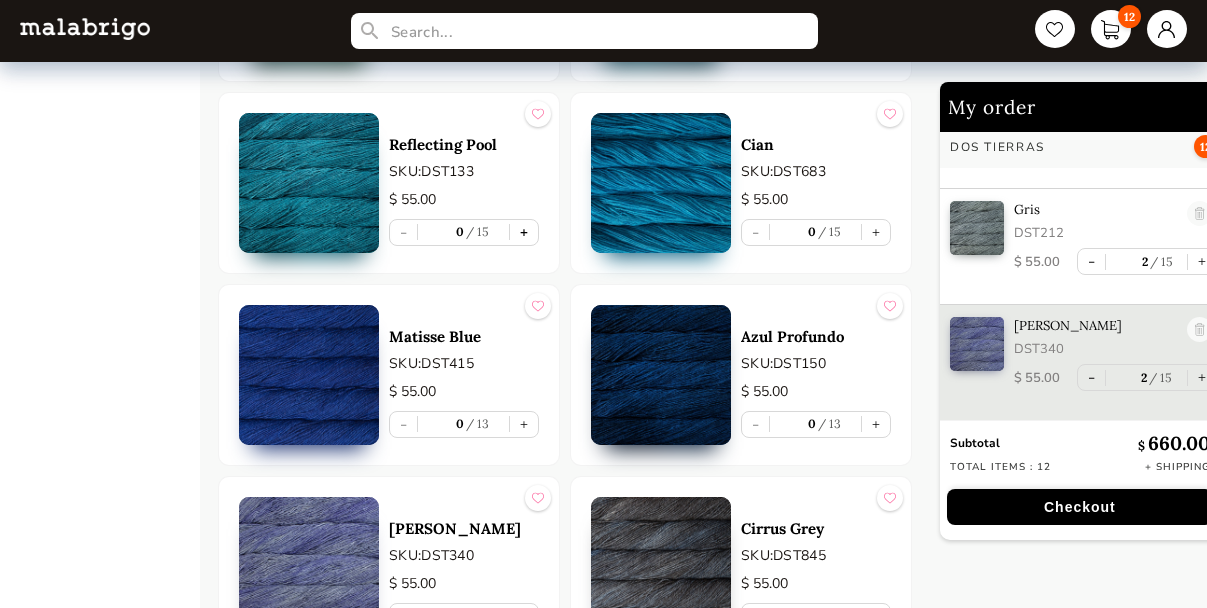 click on "+" at bounding box center (524, 232) 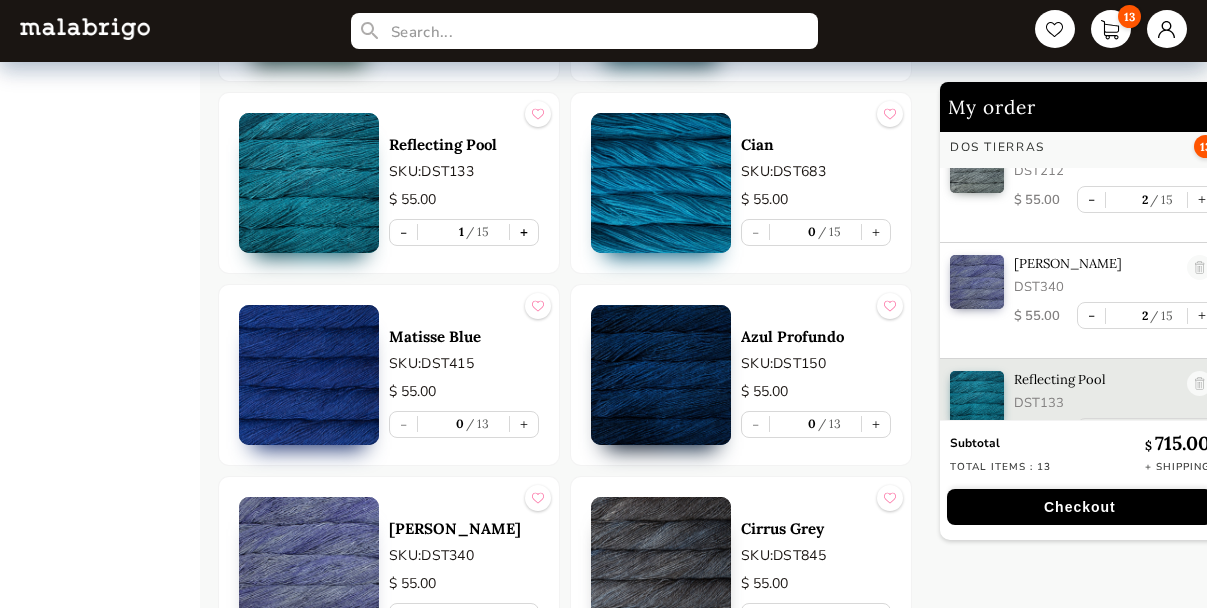click on "+" at bounding box center [524, 232] 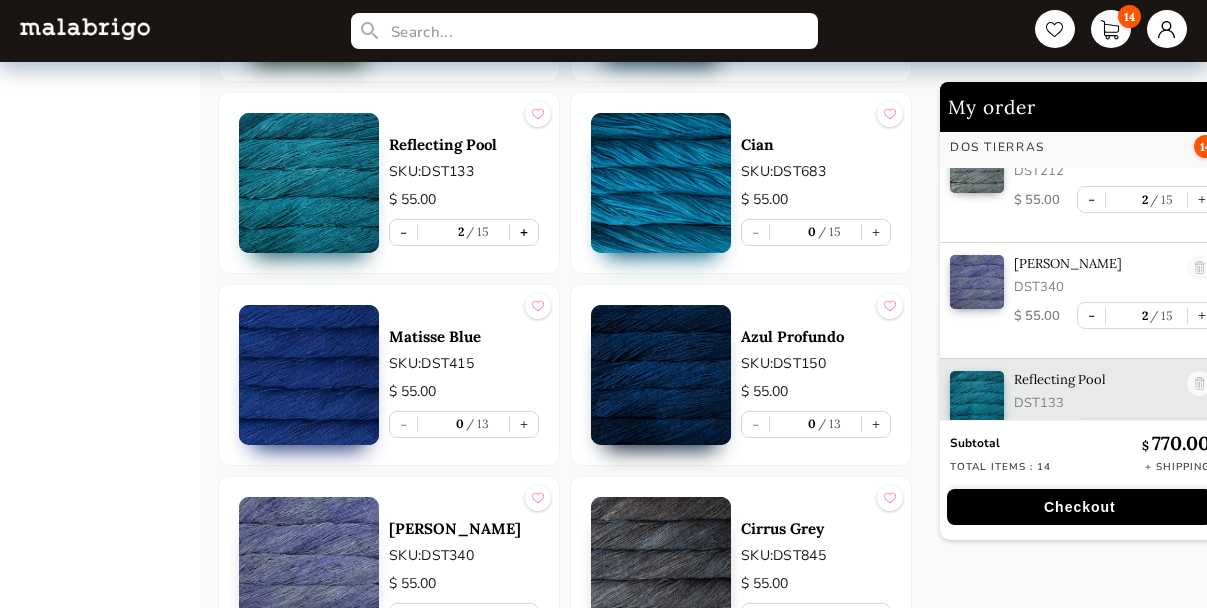 scroll, scrollTop: 559, scrollLeft: 0, axis: vertical 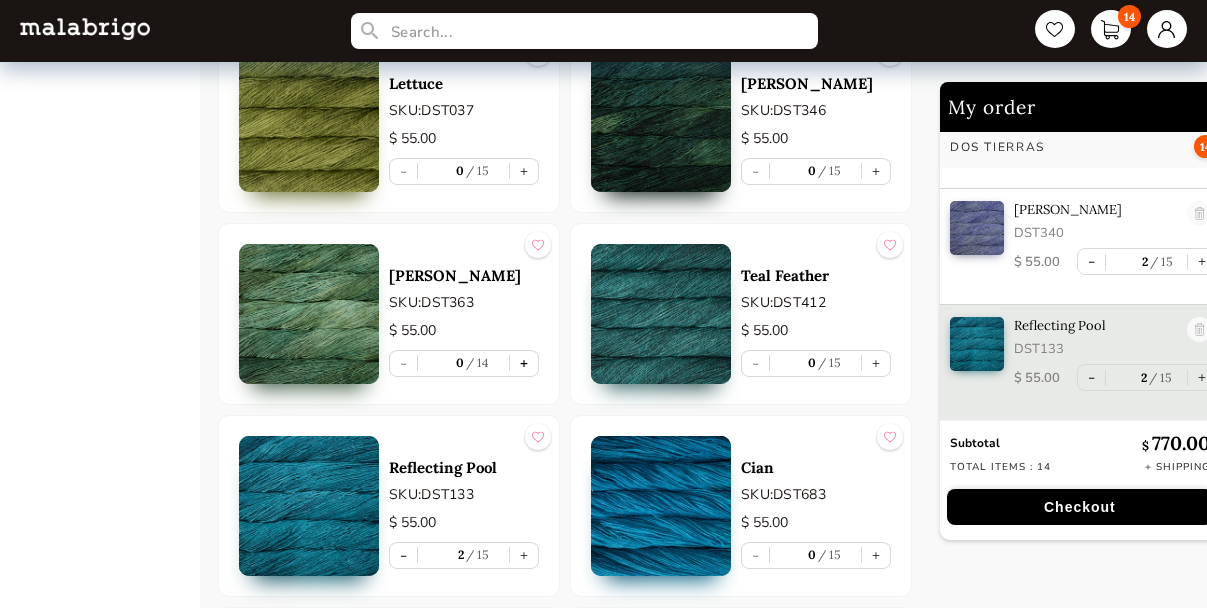 click on "+" at bounding box center (524, 363) 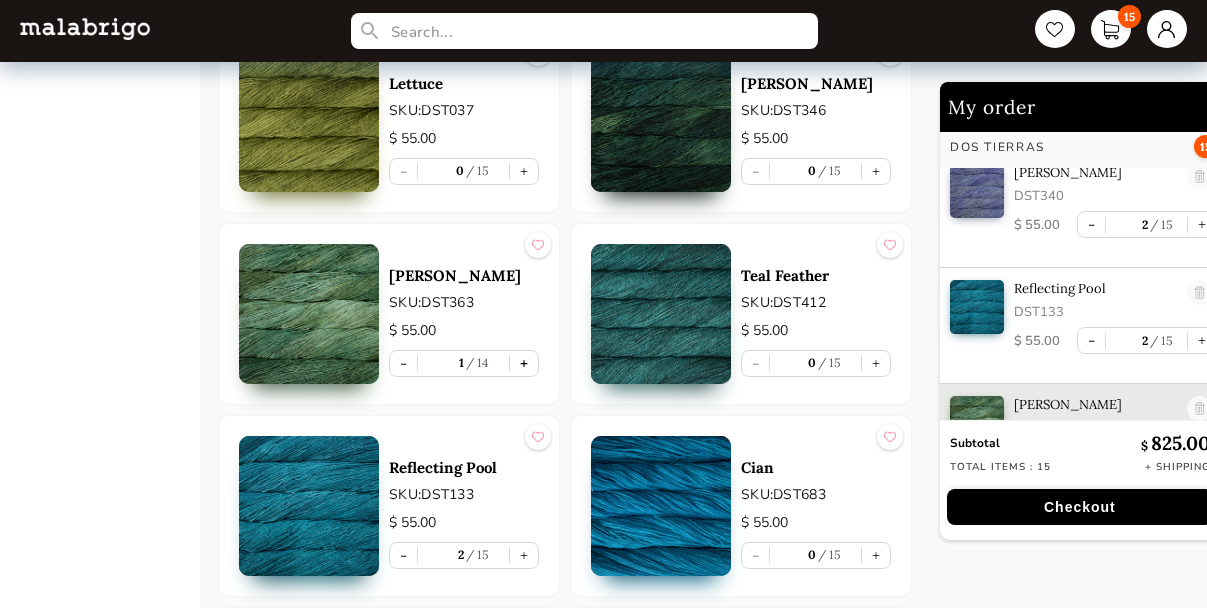 click on "+" at bounding box center [524, 363] 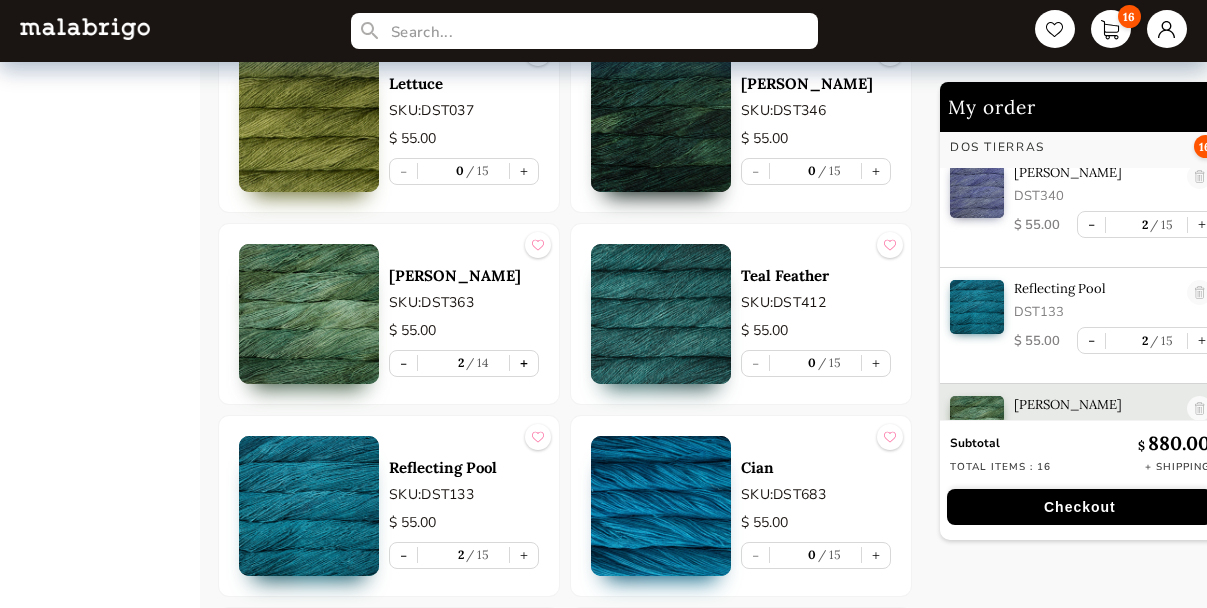 scroll, scrollTop: 675, scrollLeft: 0, axis: vertical 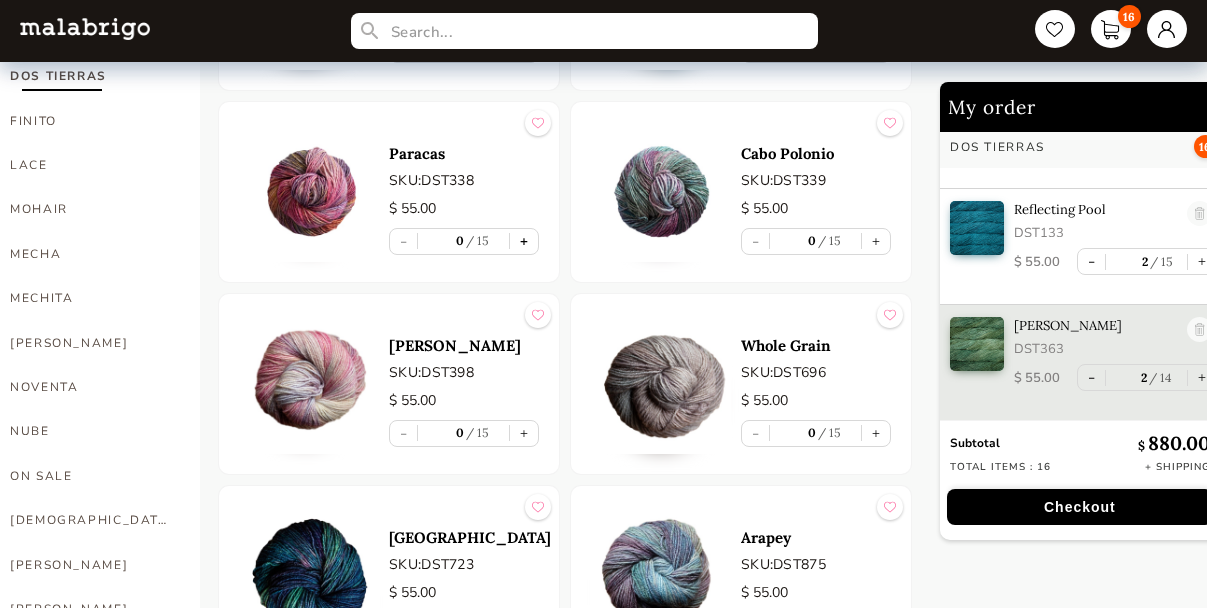 click on "+" at bounding box center [524, 241] 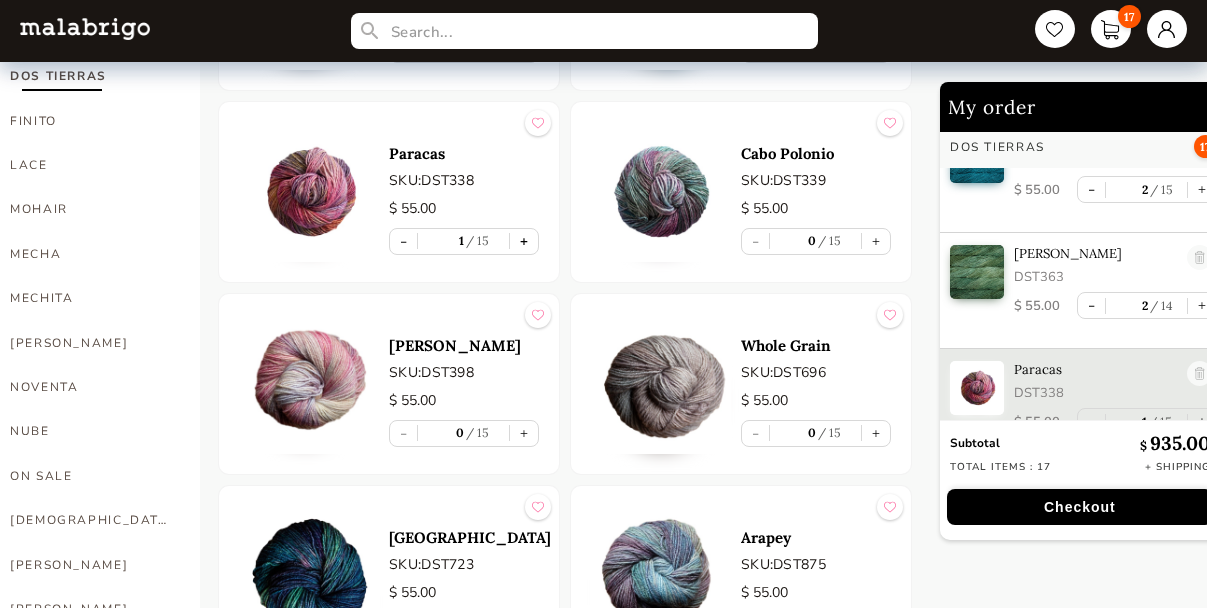 click on "+" at bounding box center [524, 241] 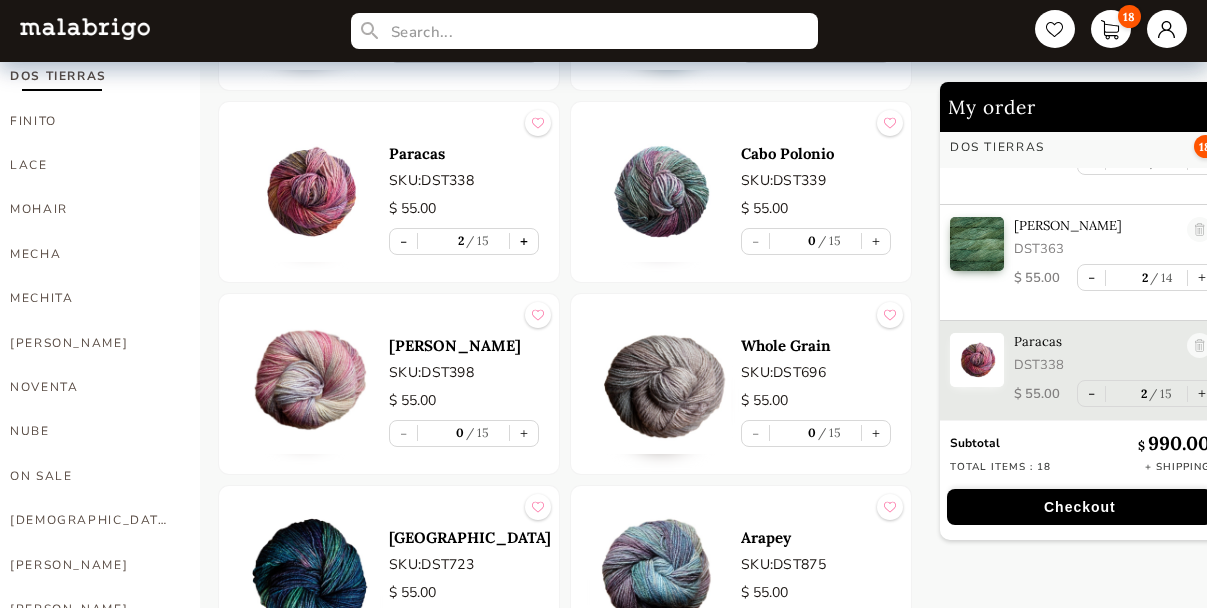 scroll, scrollTop: 791, scrollLeft: 0, axis: vertical 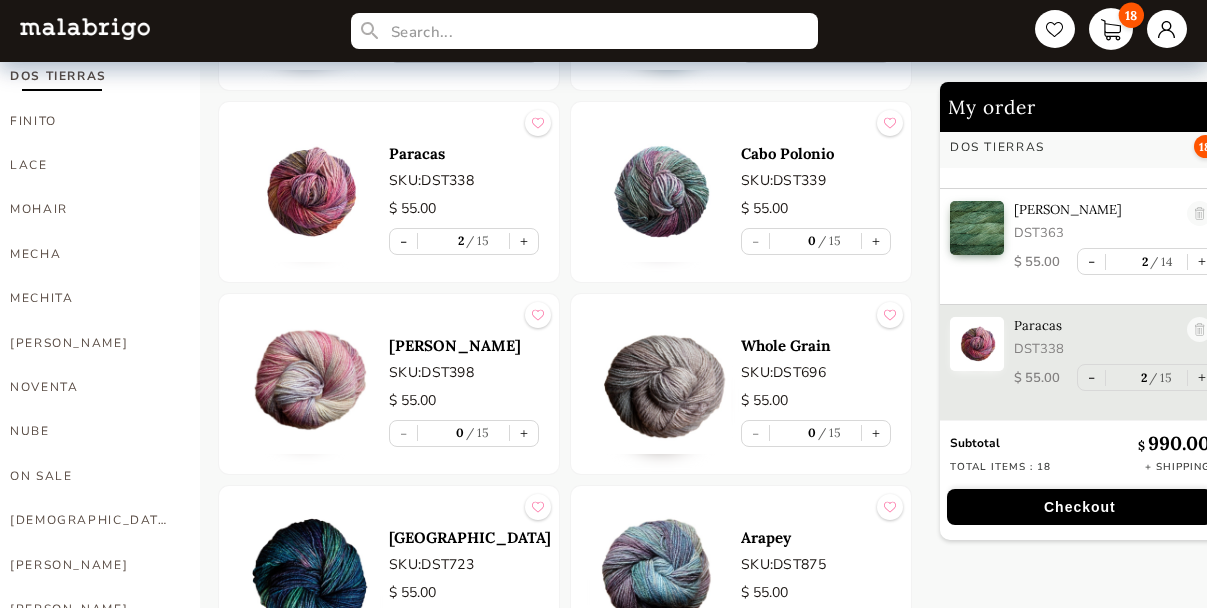 click on "18" at bounding box center [1111, 29] 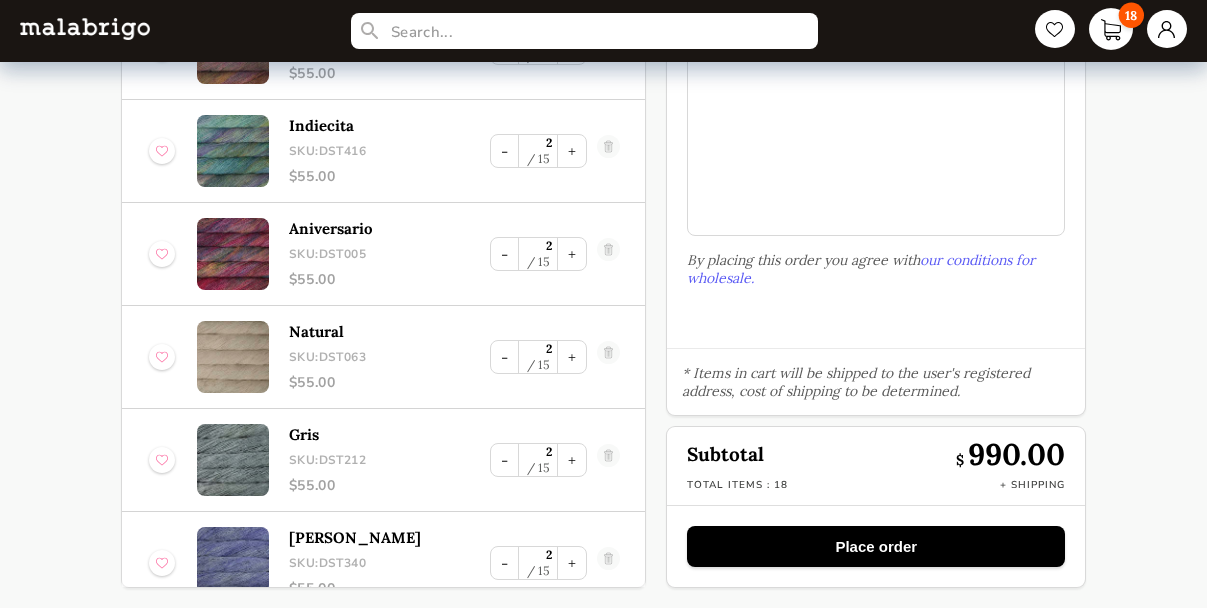 scroll, scrollTop: 211, scrollLeft: 0, axis: vertical 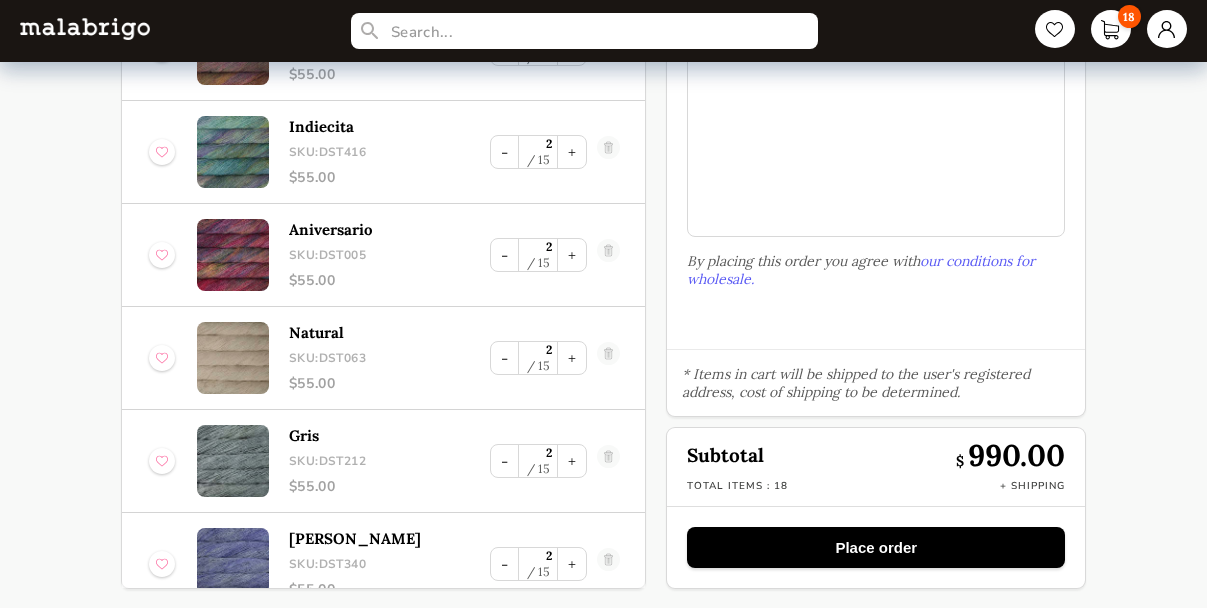 select on "INDEX" 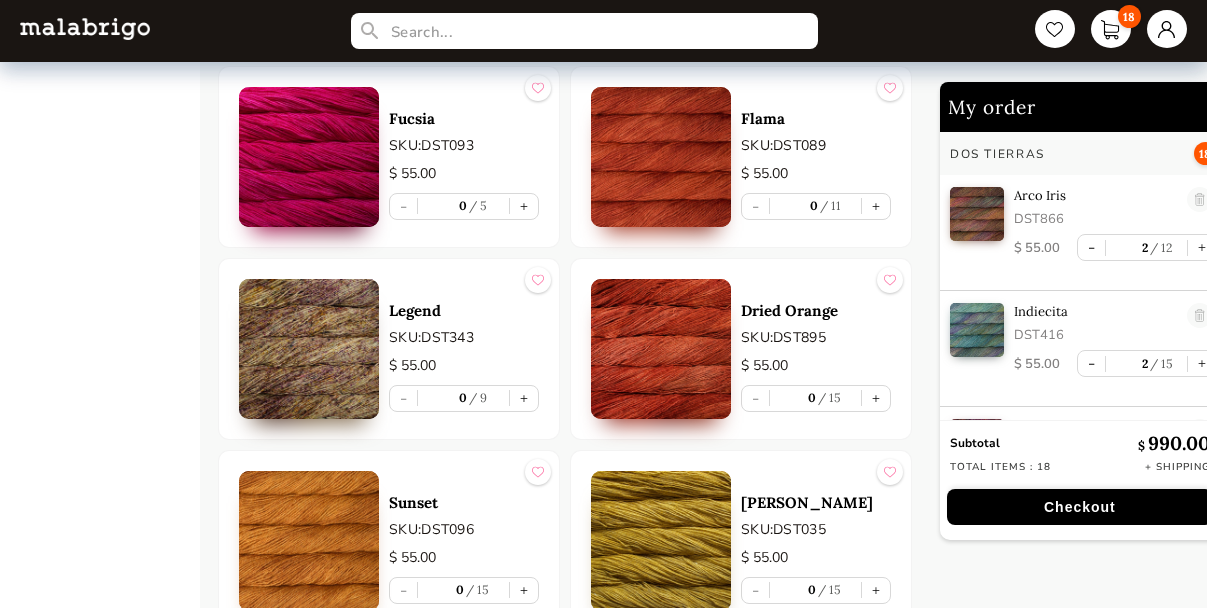 scroll, scrollTop: 2316, scrollLeft: 0, axis: vertical 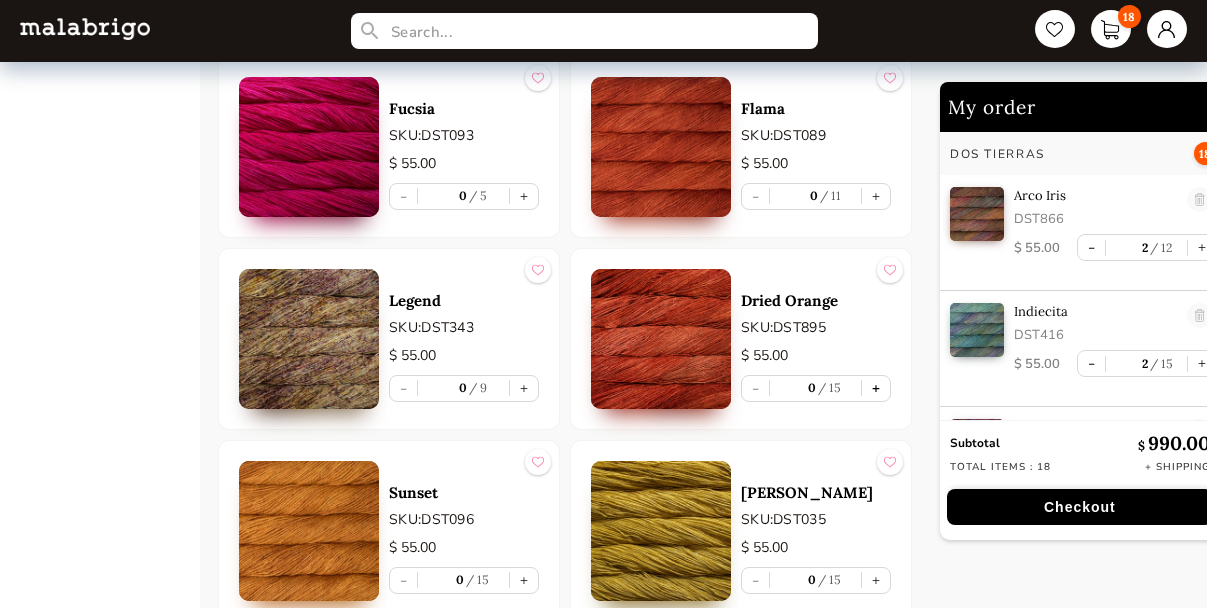click on "+" at bounding box center (876, 388) 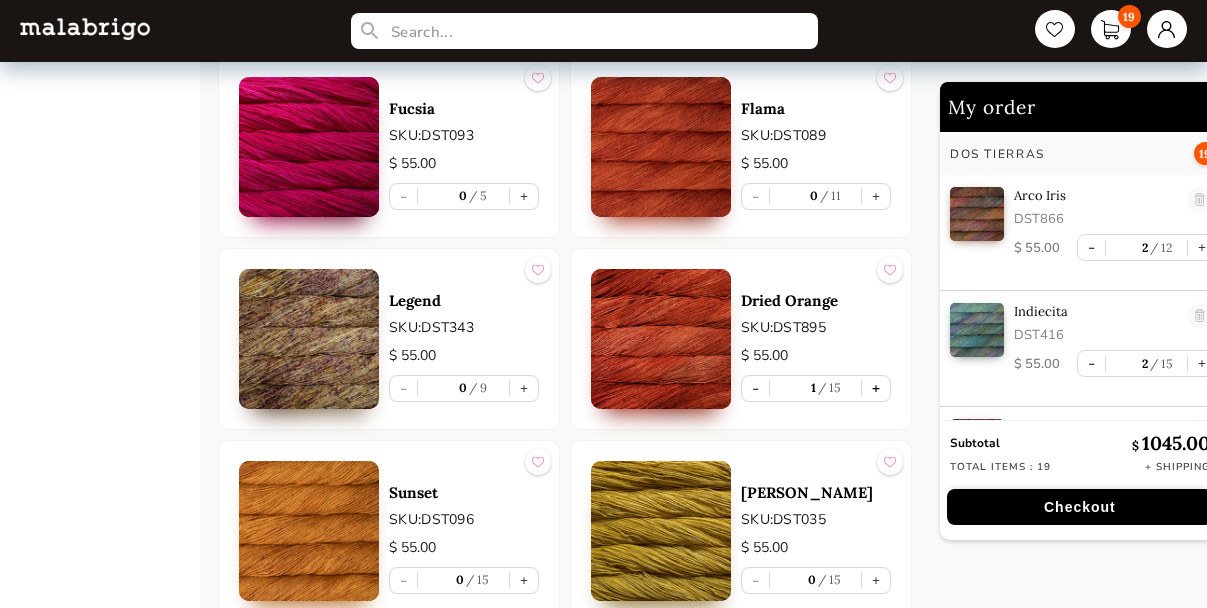 scroll, scrollTop: 7, scrollLeft: 0, axis: vertical 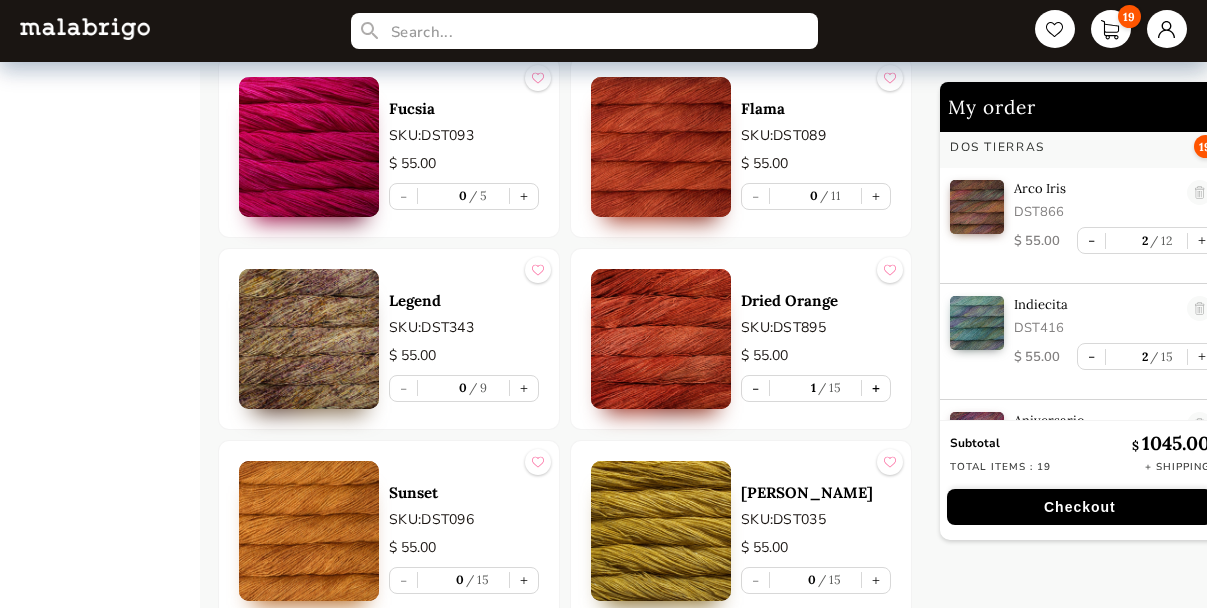 click on "+" at bounding box center (876, 388) 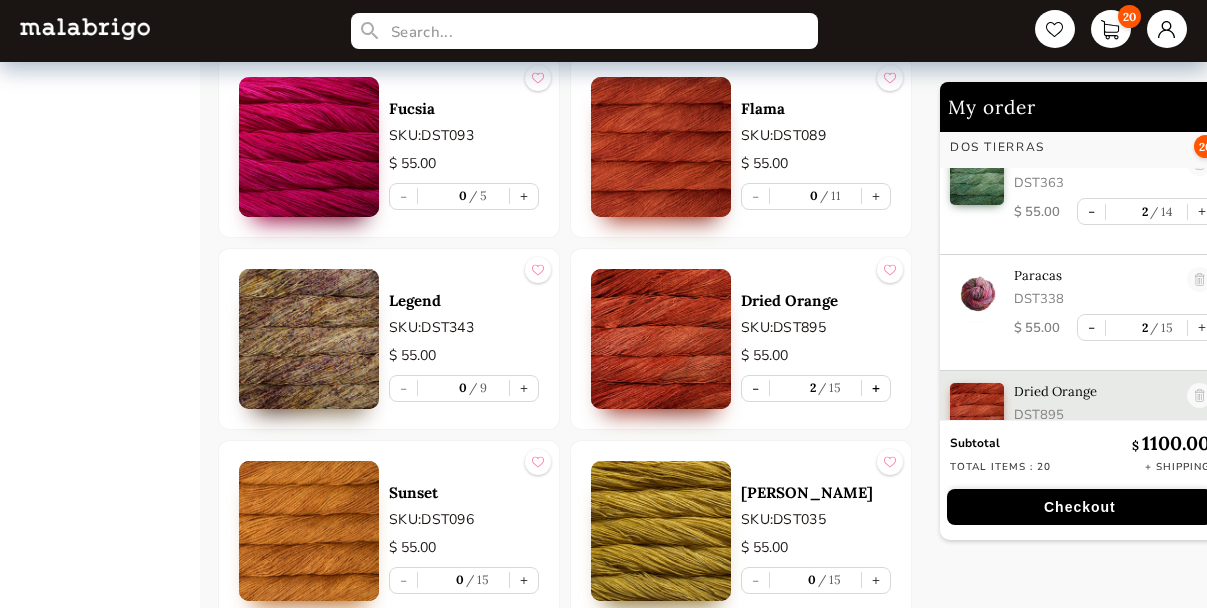 scroll, scrollTop: 907, scrollLeft: 0, axis: vertical 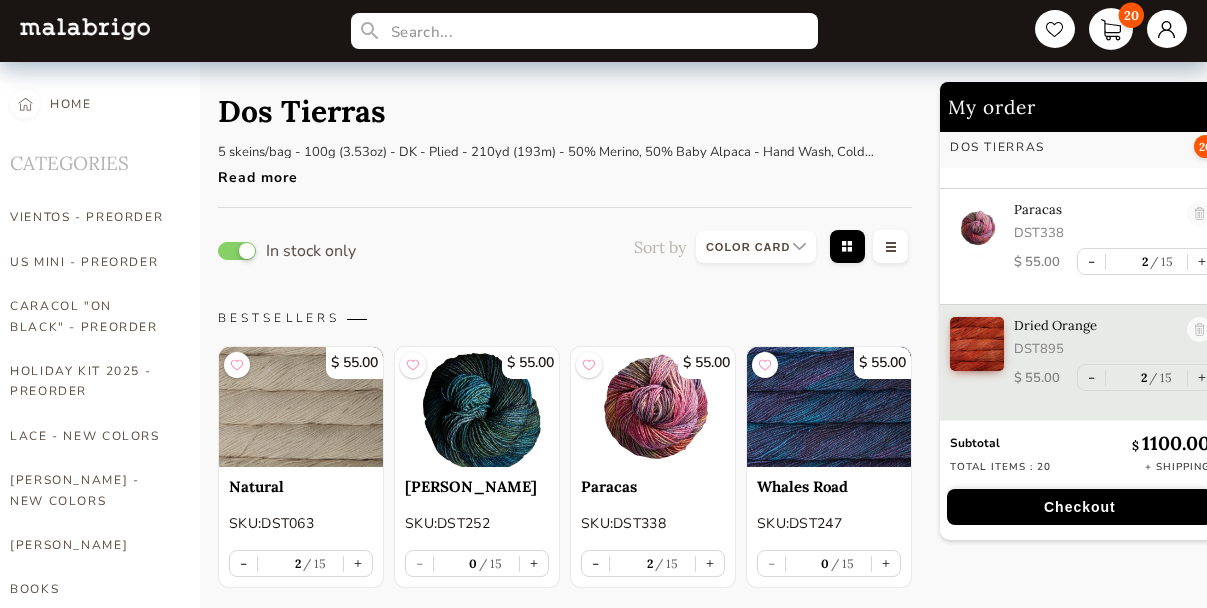 click on "20" at bounding box center [1111, 29] 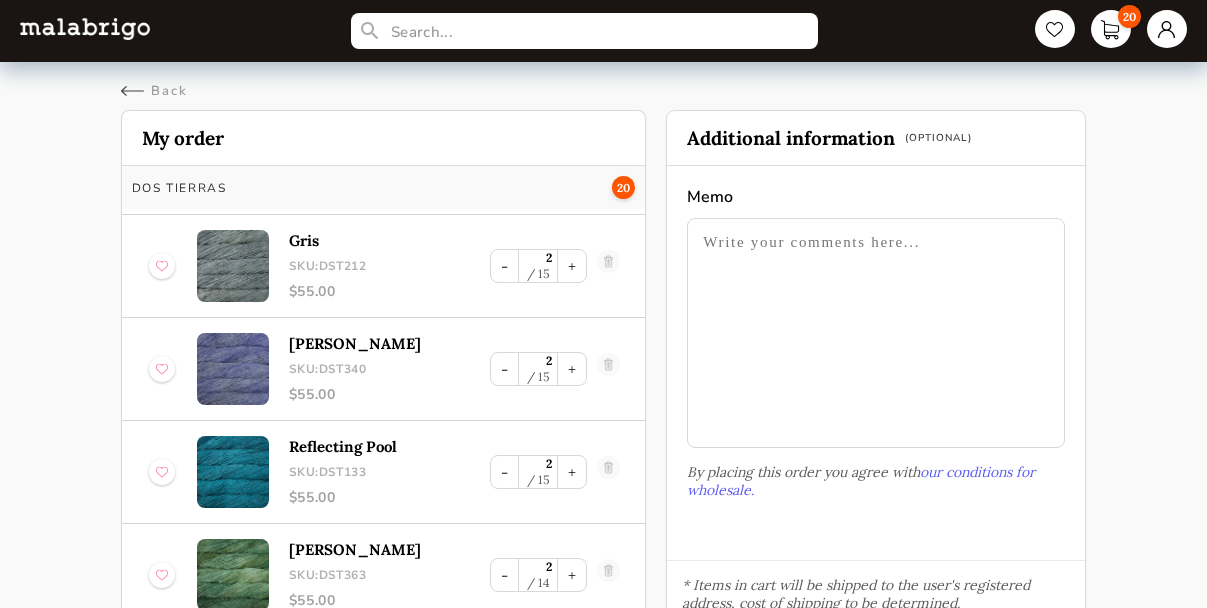 scroll, scrollTop: 434, scrollLeft: 0, axis: vertical 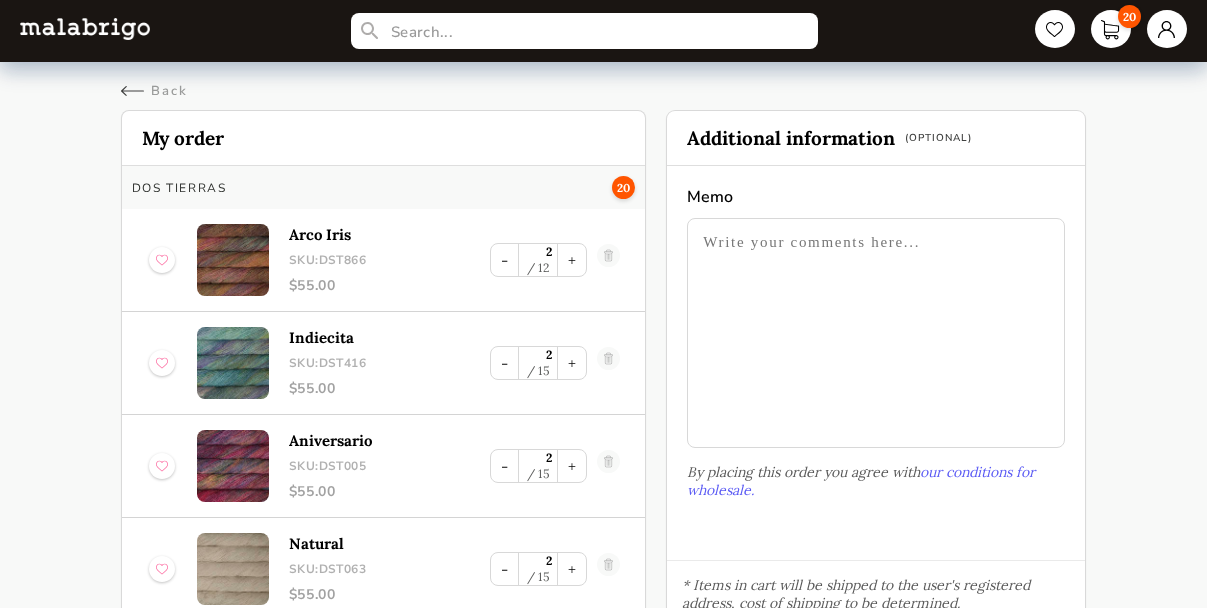 click on "Cart My order Dos Tierras 20 Arco Iris SKU:  DST866 $ 55.00 - 2 12 + Indiecita SKU:  DST416 $ 55.00 - 2 15 + Aniversario SKU:  DST005 $ 55.00 - 2 15 + Natural SKU:  DST063 $ 55.00 - 2 15 + Gris SKU:  DST212 $ 55.00 - 2 15 + [PERSON_NAME] SKU:  DST340 $ 55.00 - 2 15 + Reflecting Pool SKU:  DST133 $ 55.00 - 2 15 + [PERSON_NAME]:  DST363 $ 55.00 - 2 14 + Paracas SKU:  DST338 $ 55.00 - 2 15 + Dried Orange SKU:  DST895 $ 55.00 - 2 15 + Additional information  (Optional) Memo By placing this order you agree with  our conditions for wholesale. * Items in cart will be shipped to the user's registered address, cost of shipping to be determined. Subtotal $   1100.00 Total items : 20 + Shipping Place order" at bounding box center (604, 460) 